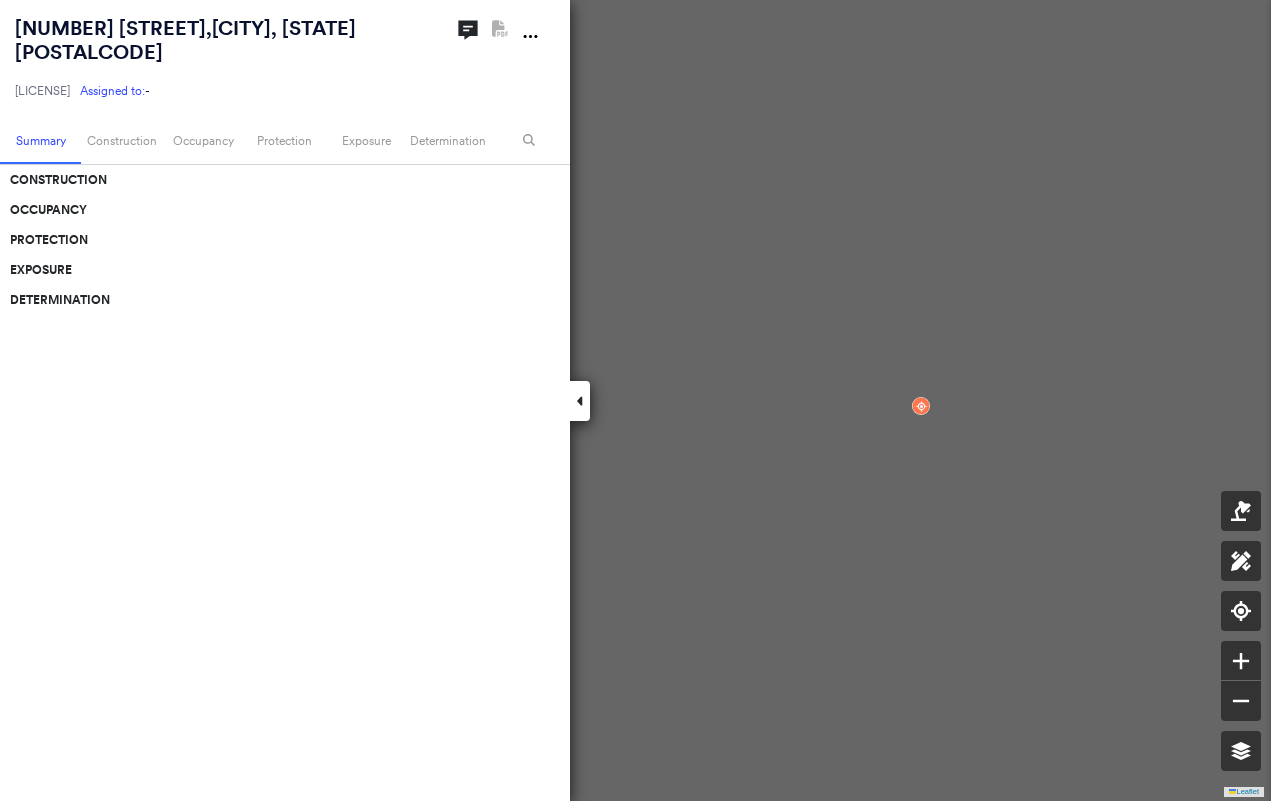 scroll, scrollTop: 0, scrollLeft: 0, axis: both 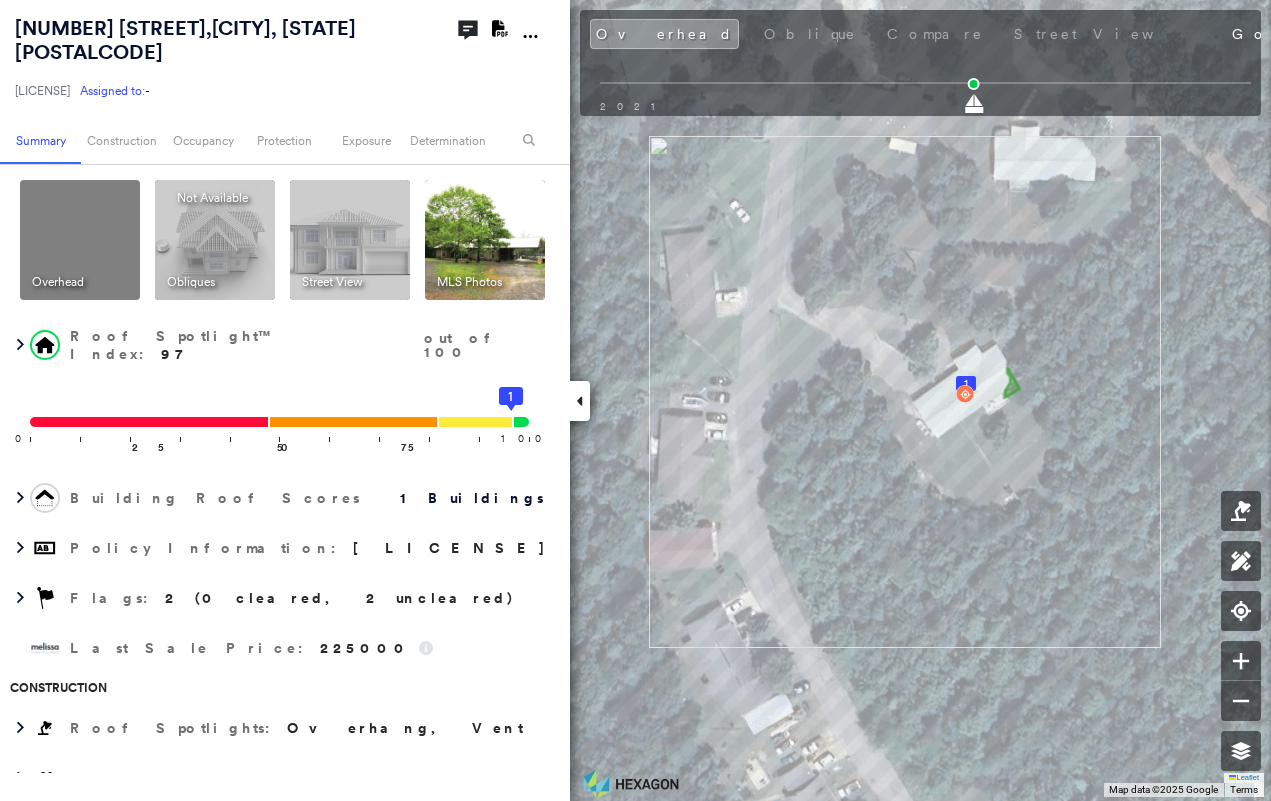 click on "Photos" at bounding box center [1380, 34] 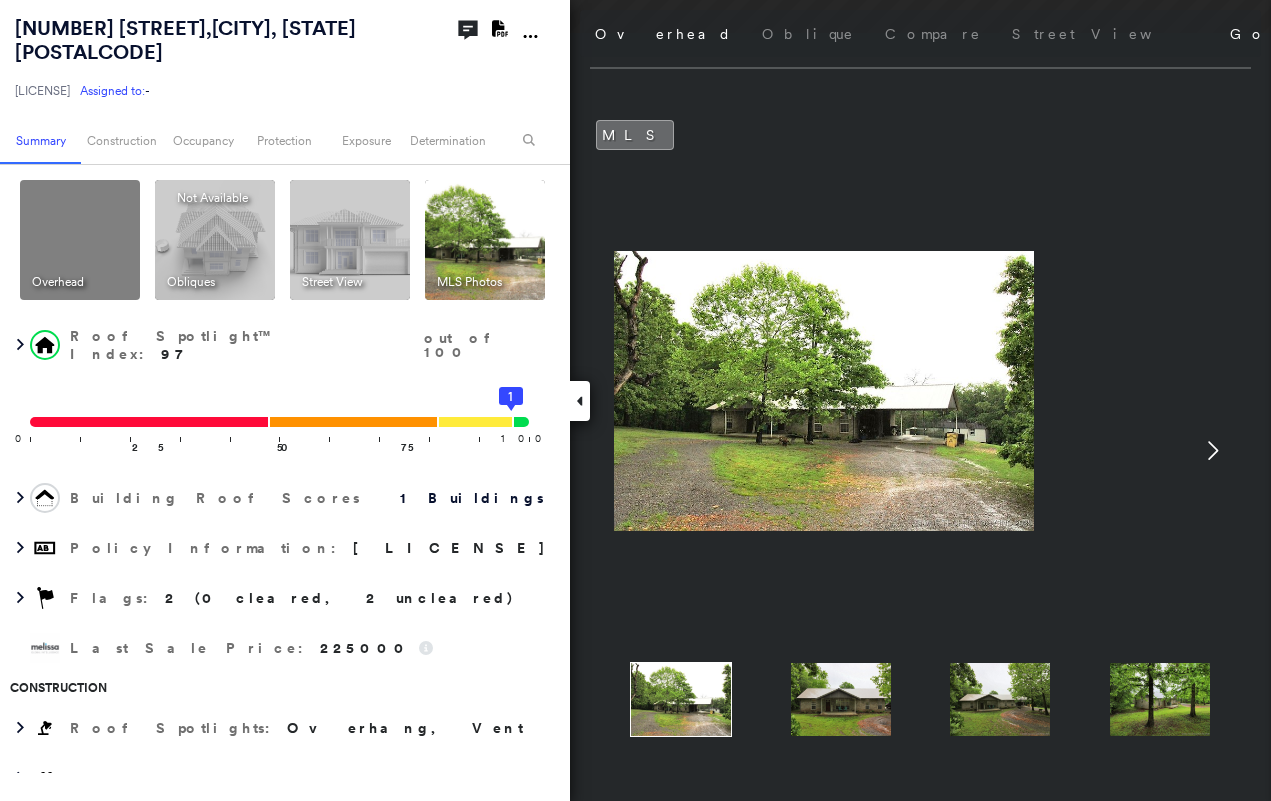 click 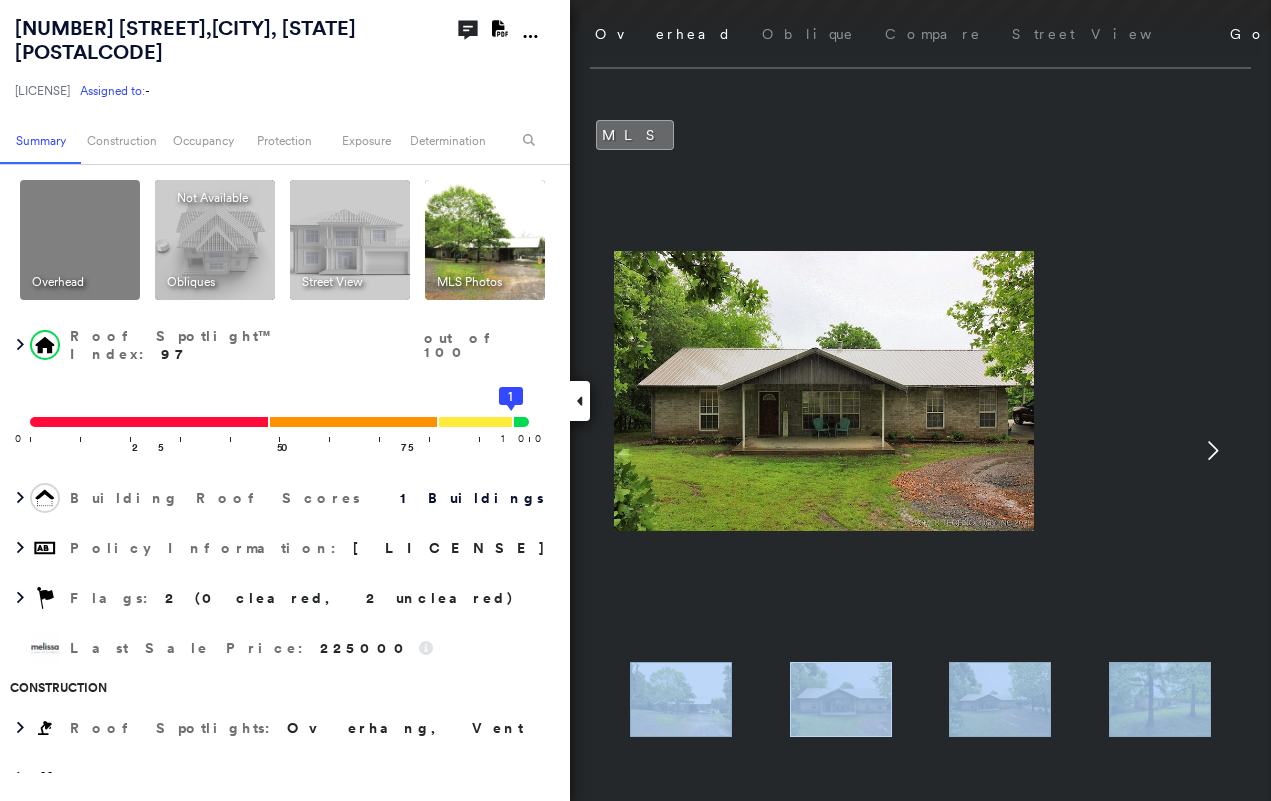 click 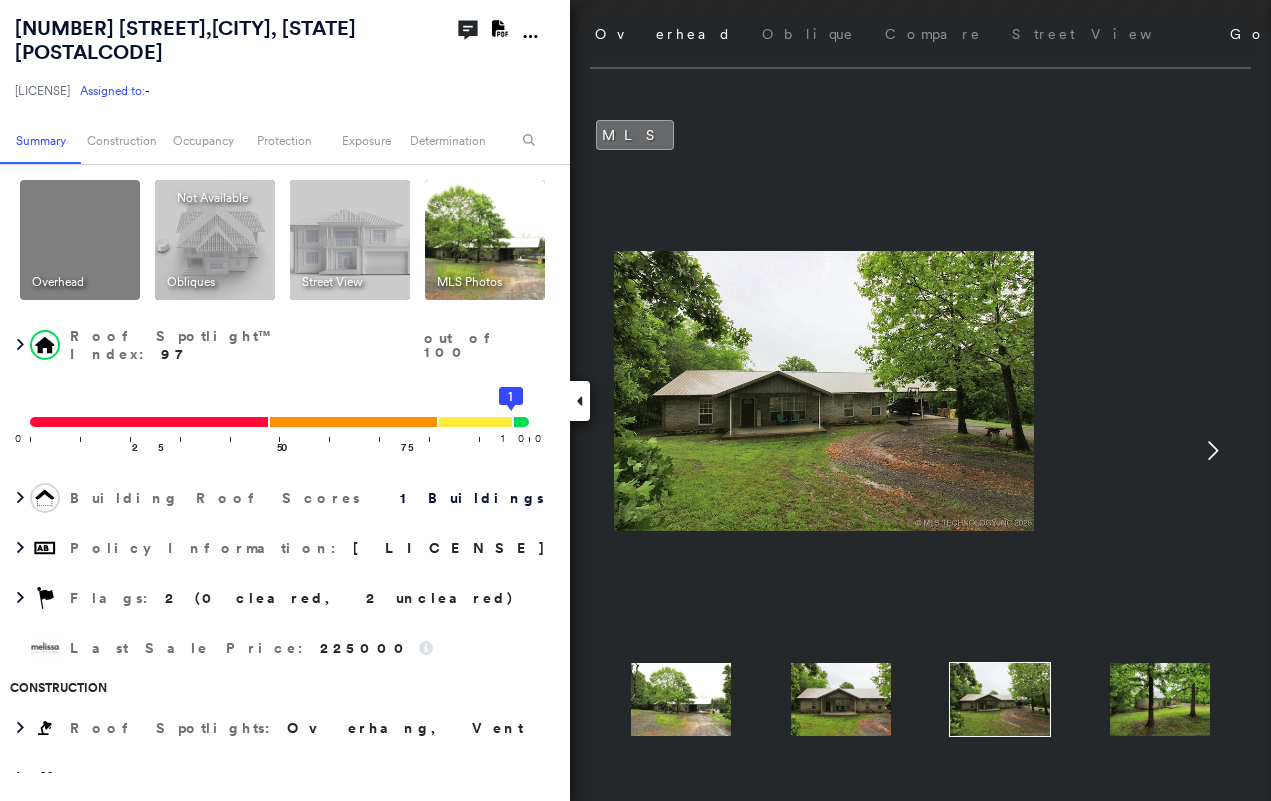 click 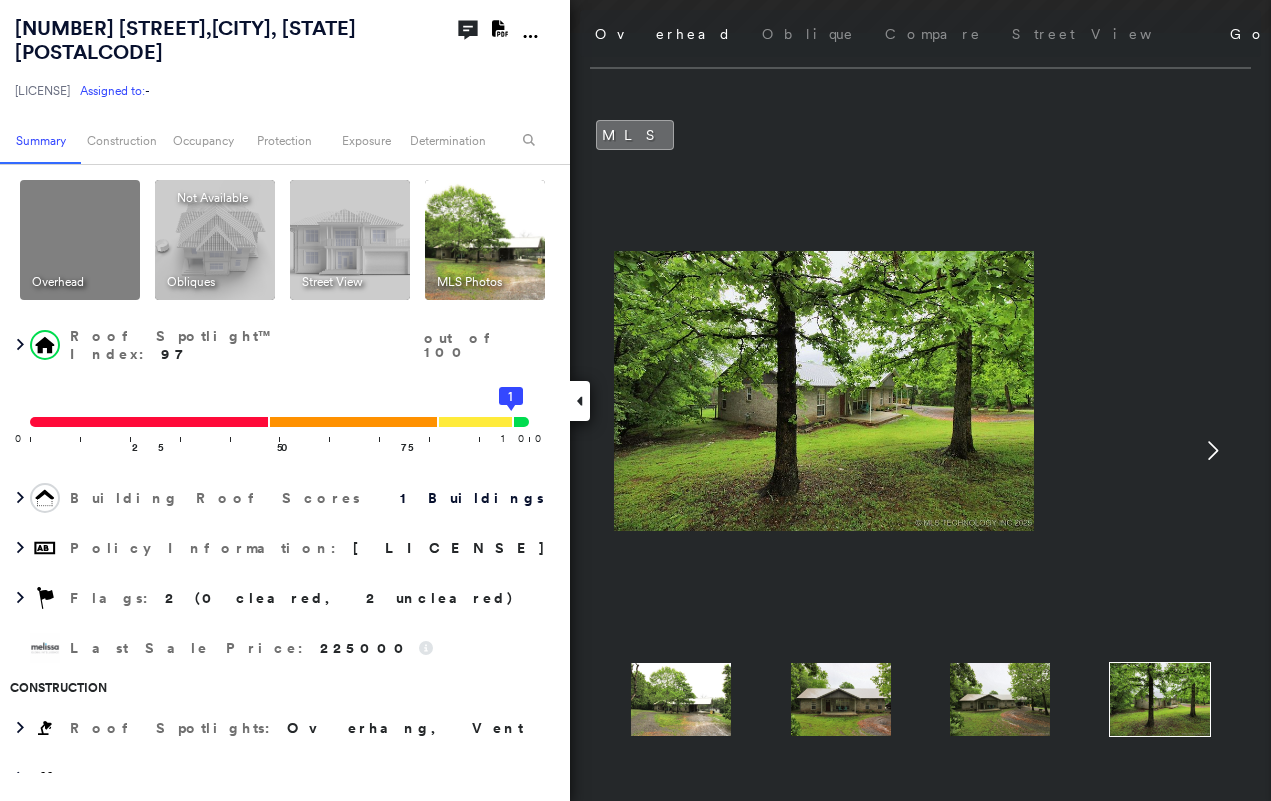 click 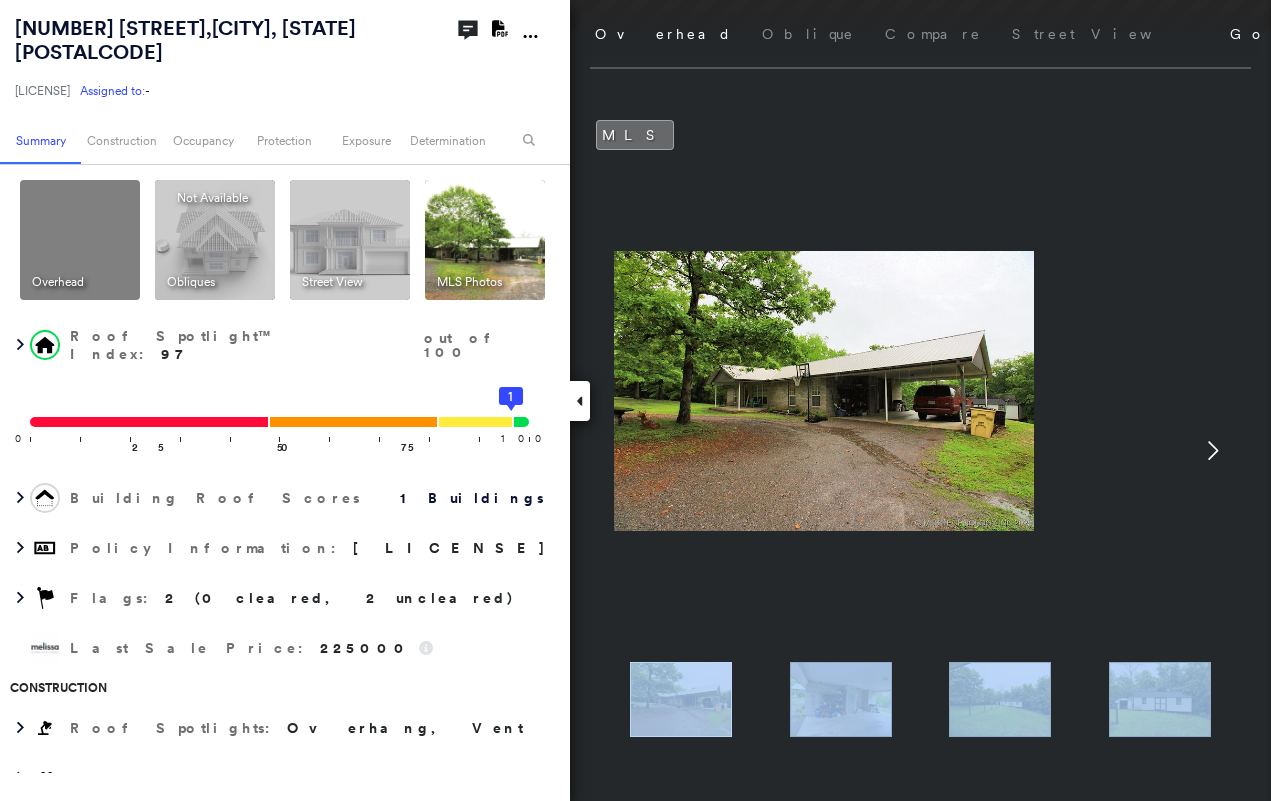 click 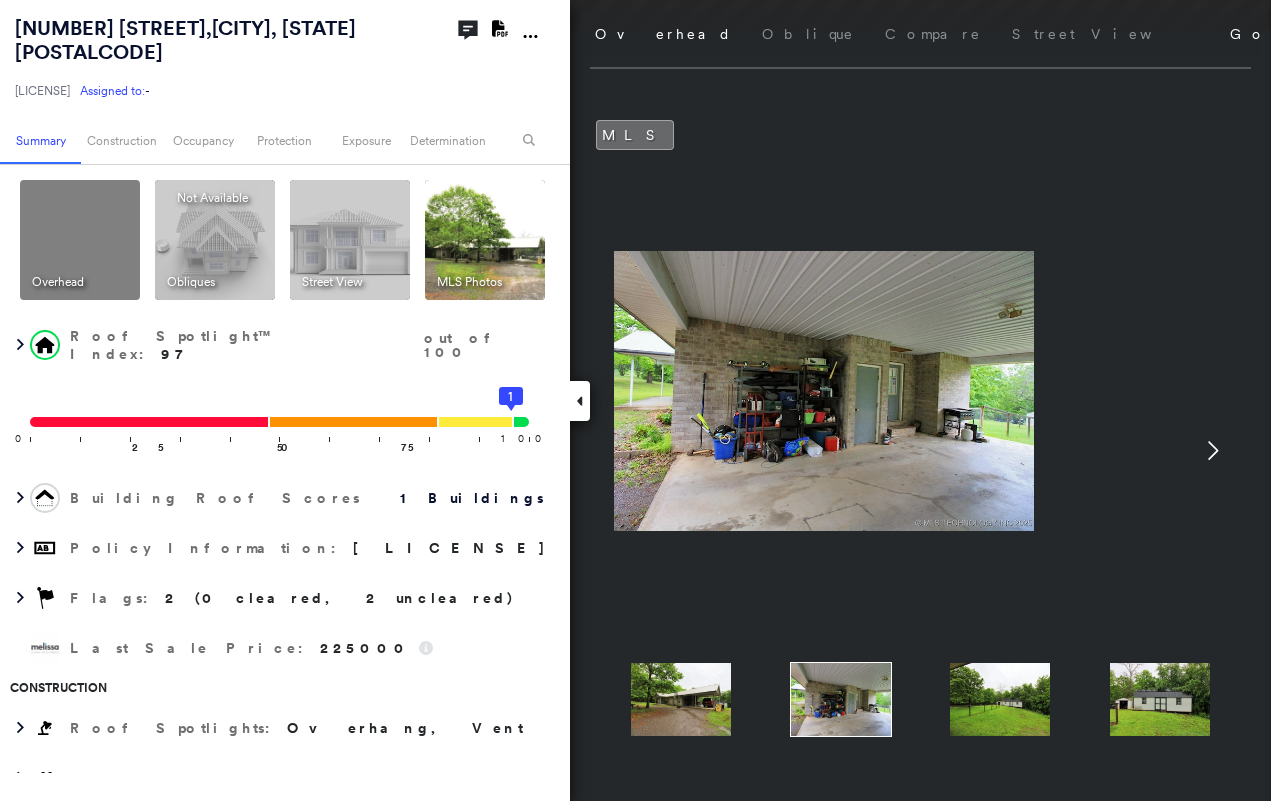 click 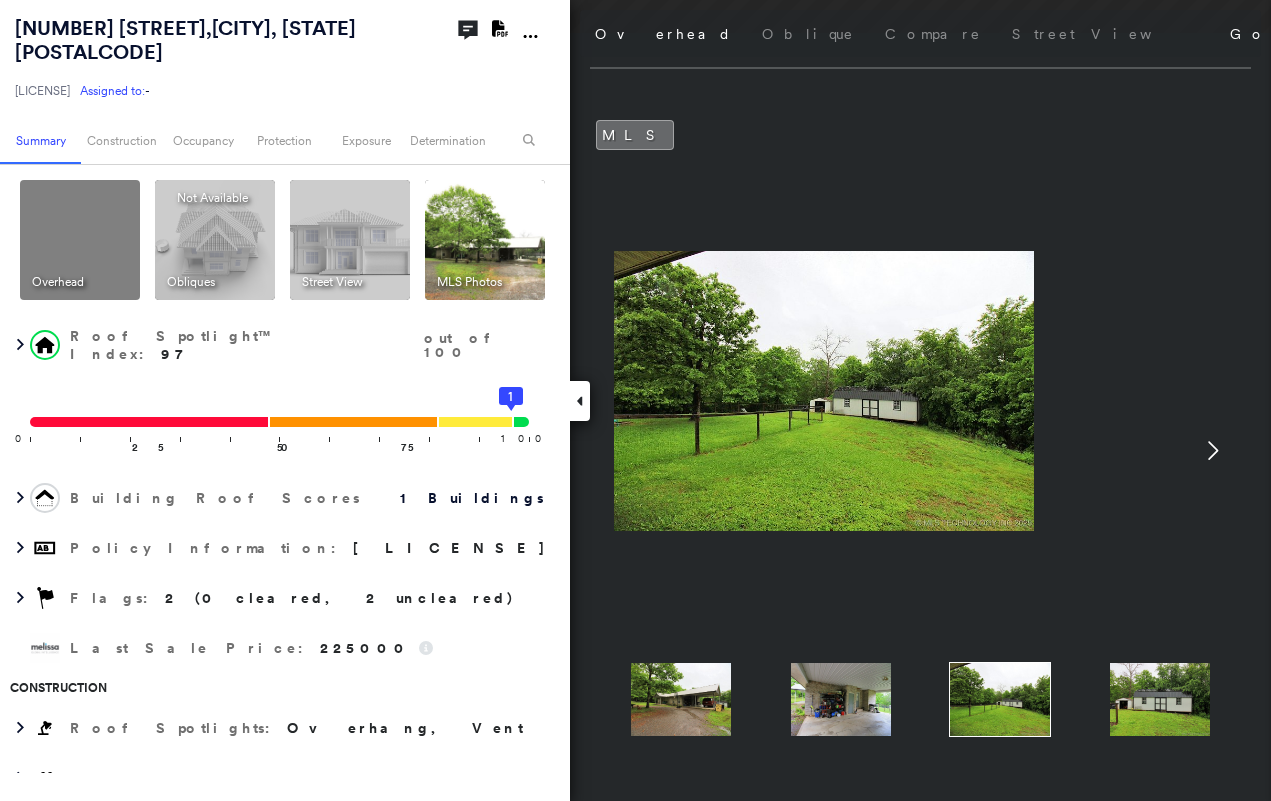 click 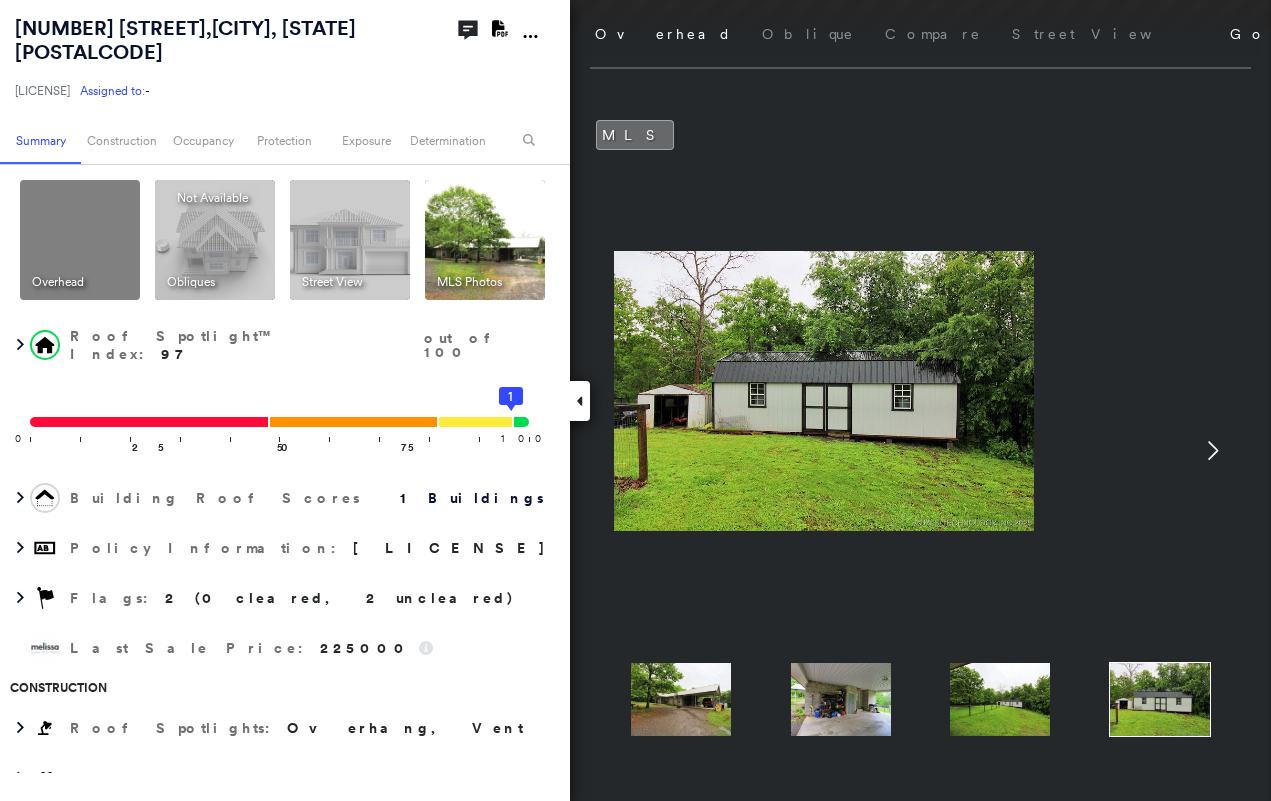 click 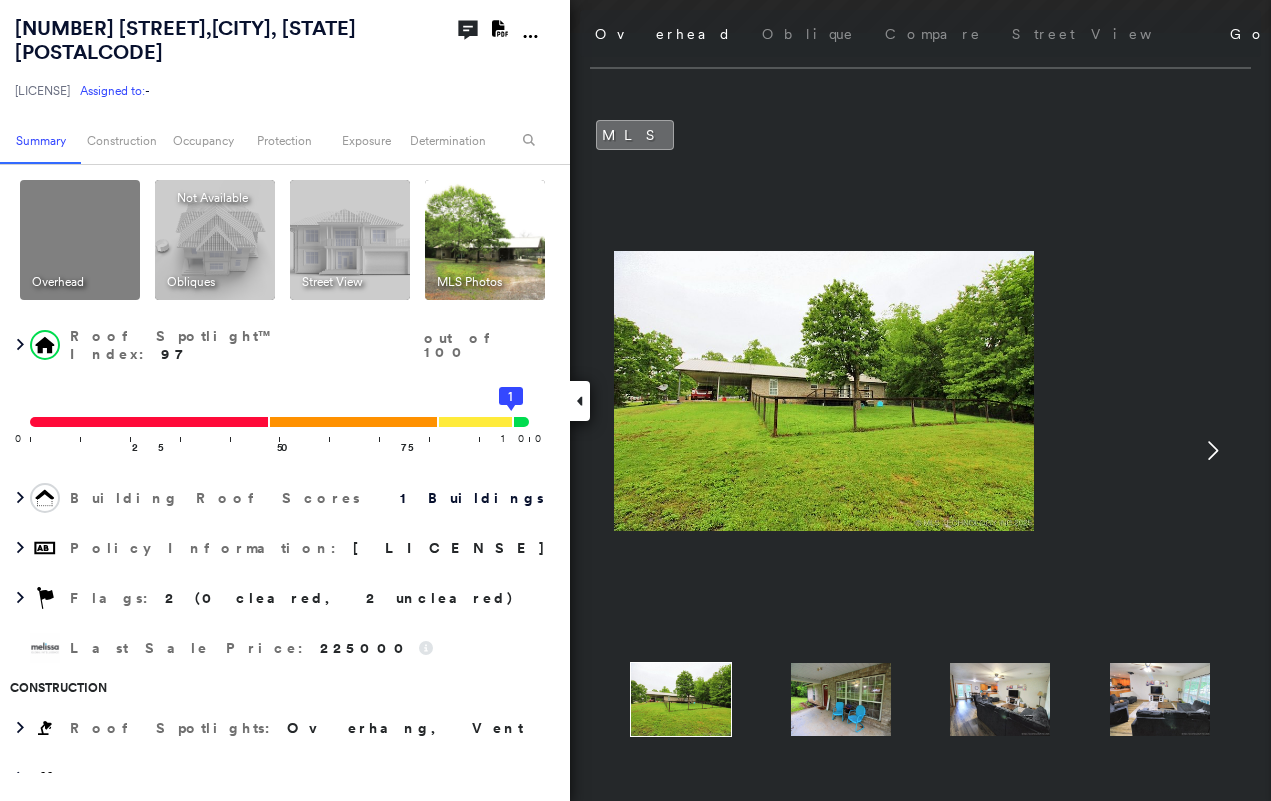 click 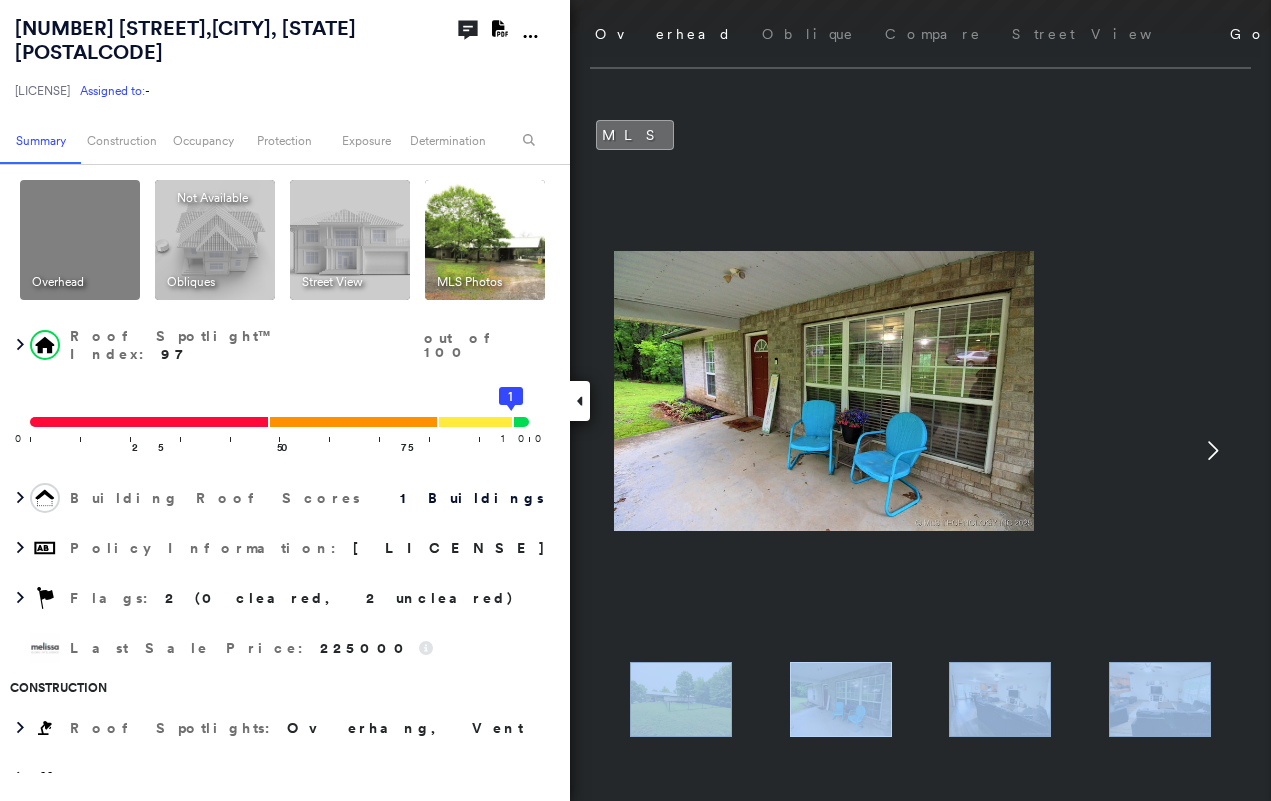 click 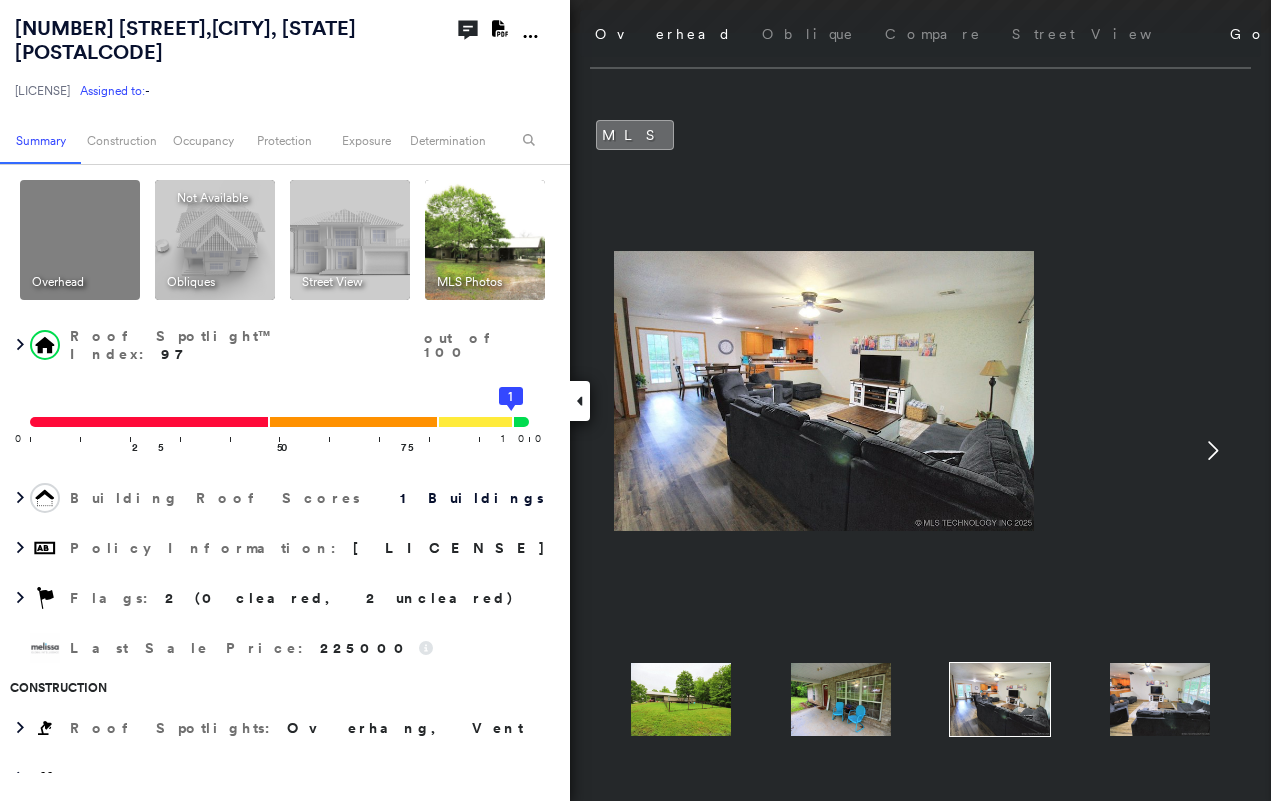 click 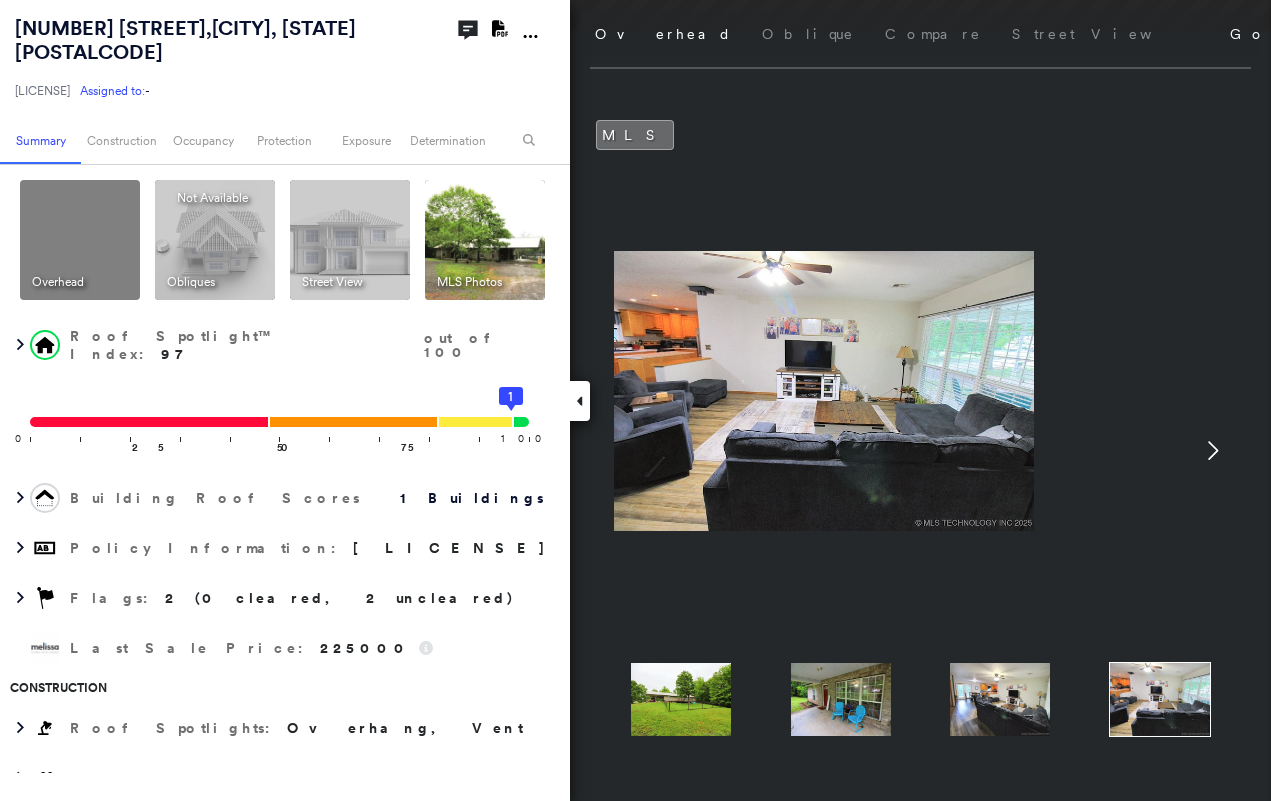 click 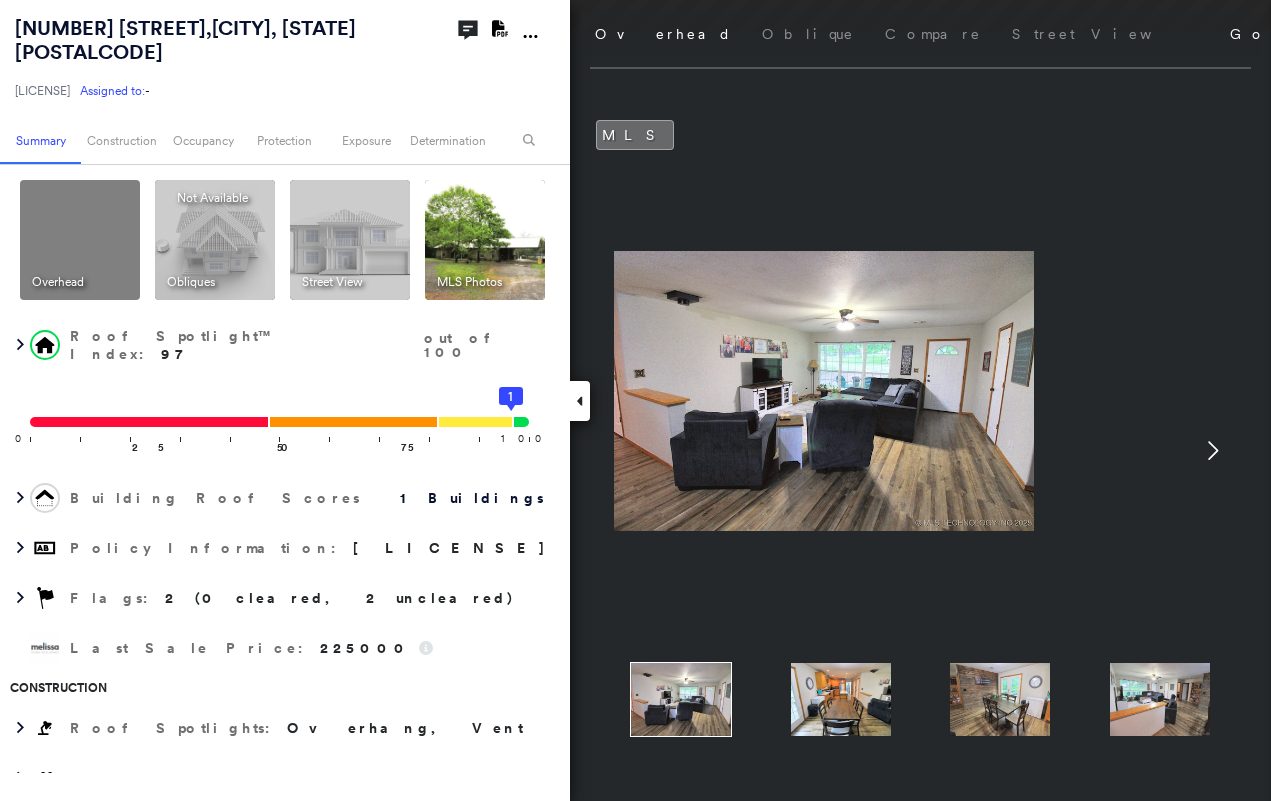 click at bounding box center (824, 391) 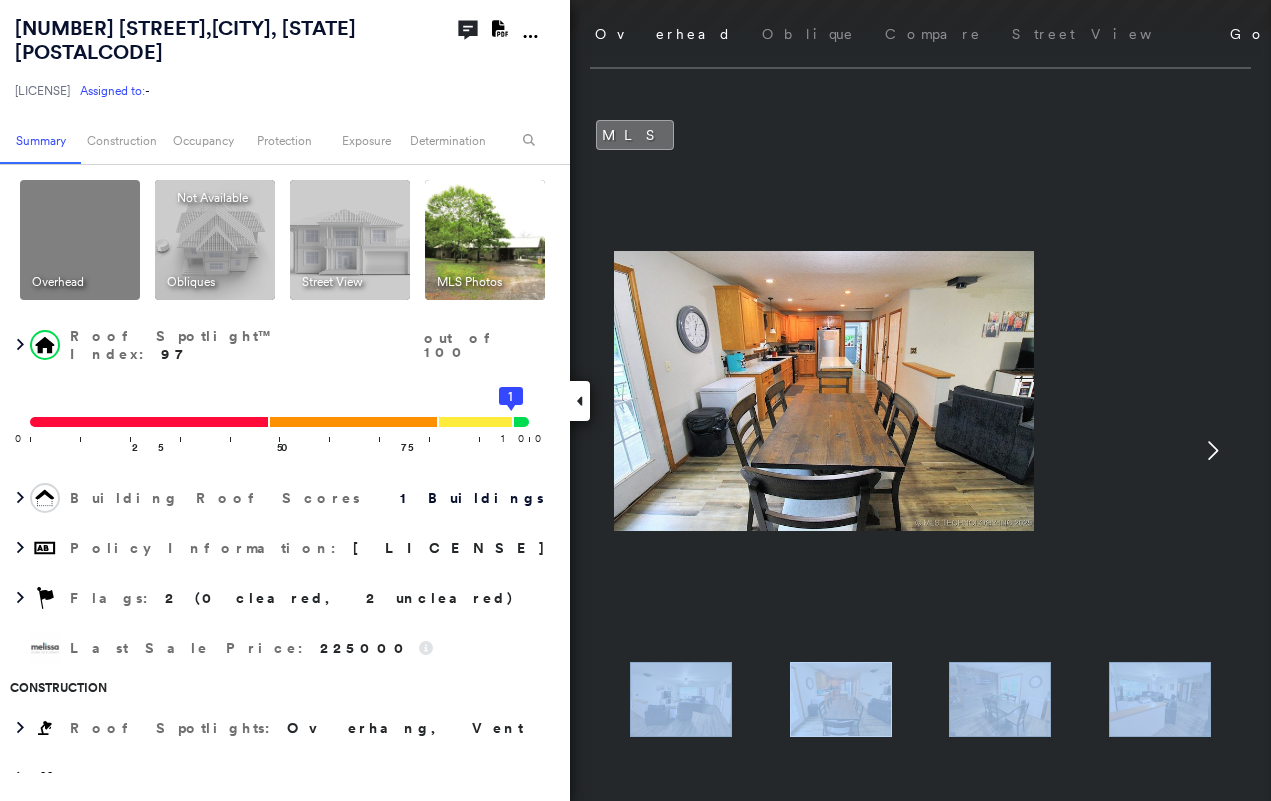 click 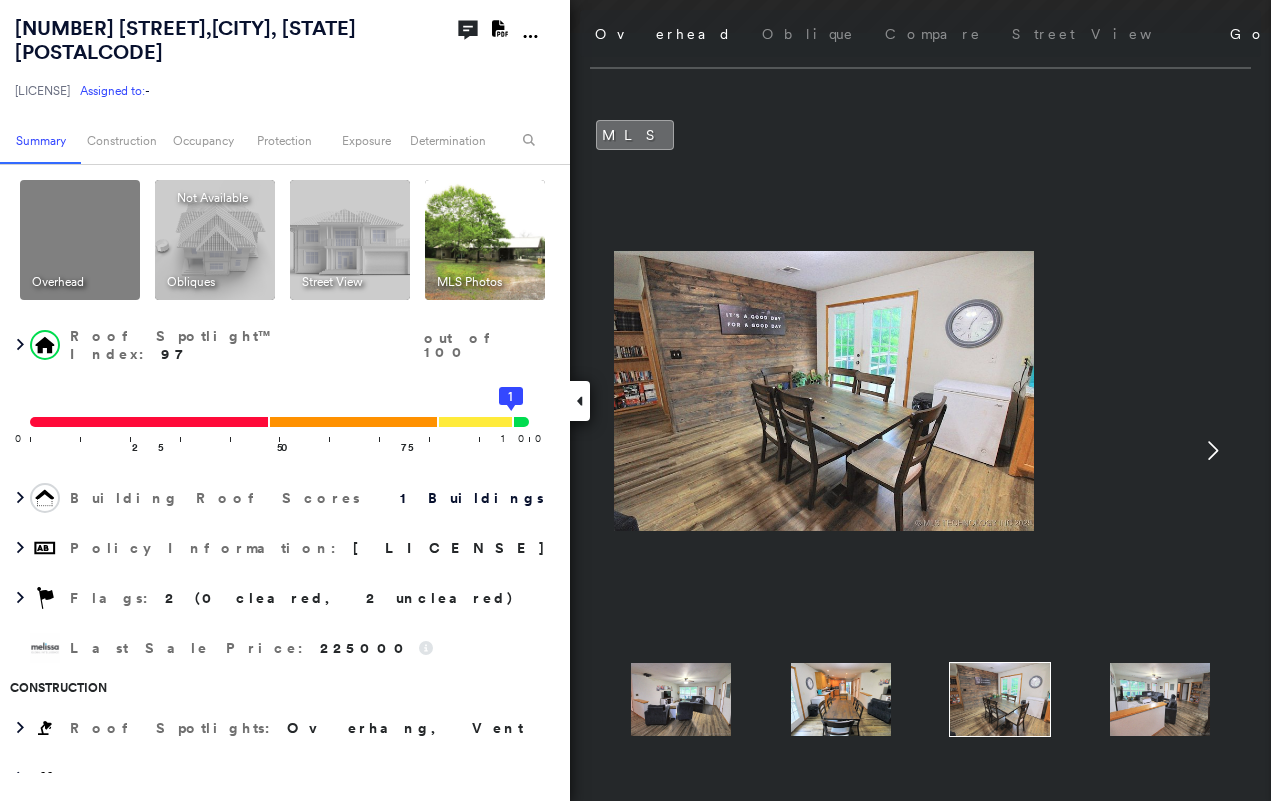 click 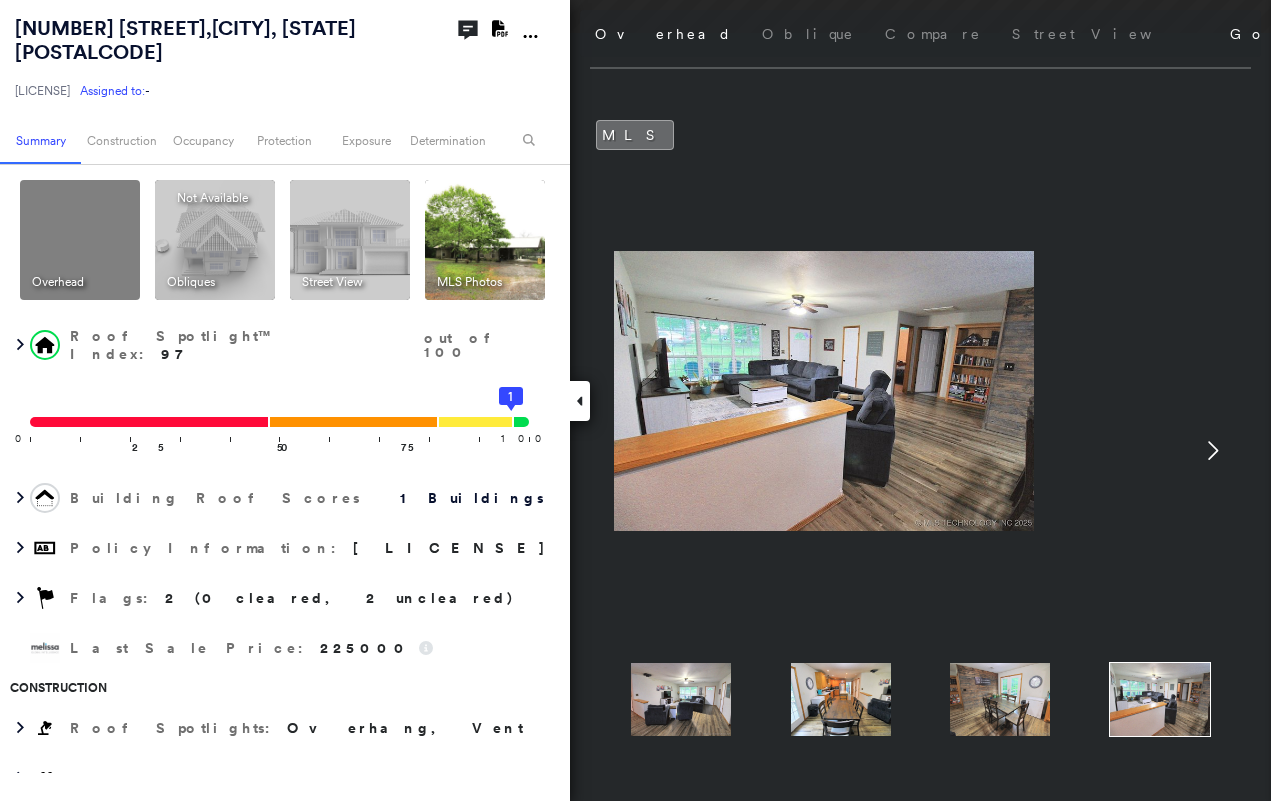 click 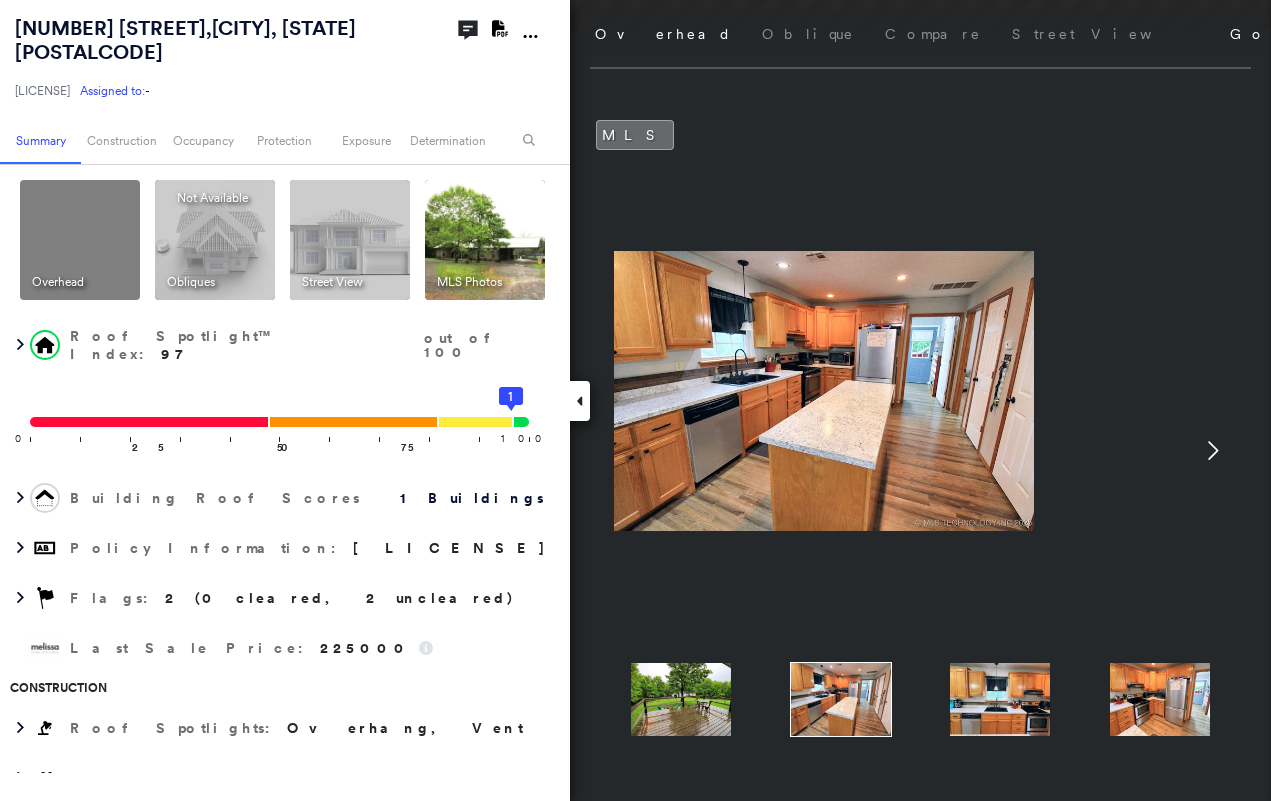 click 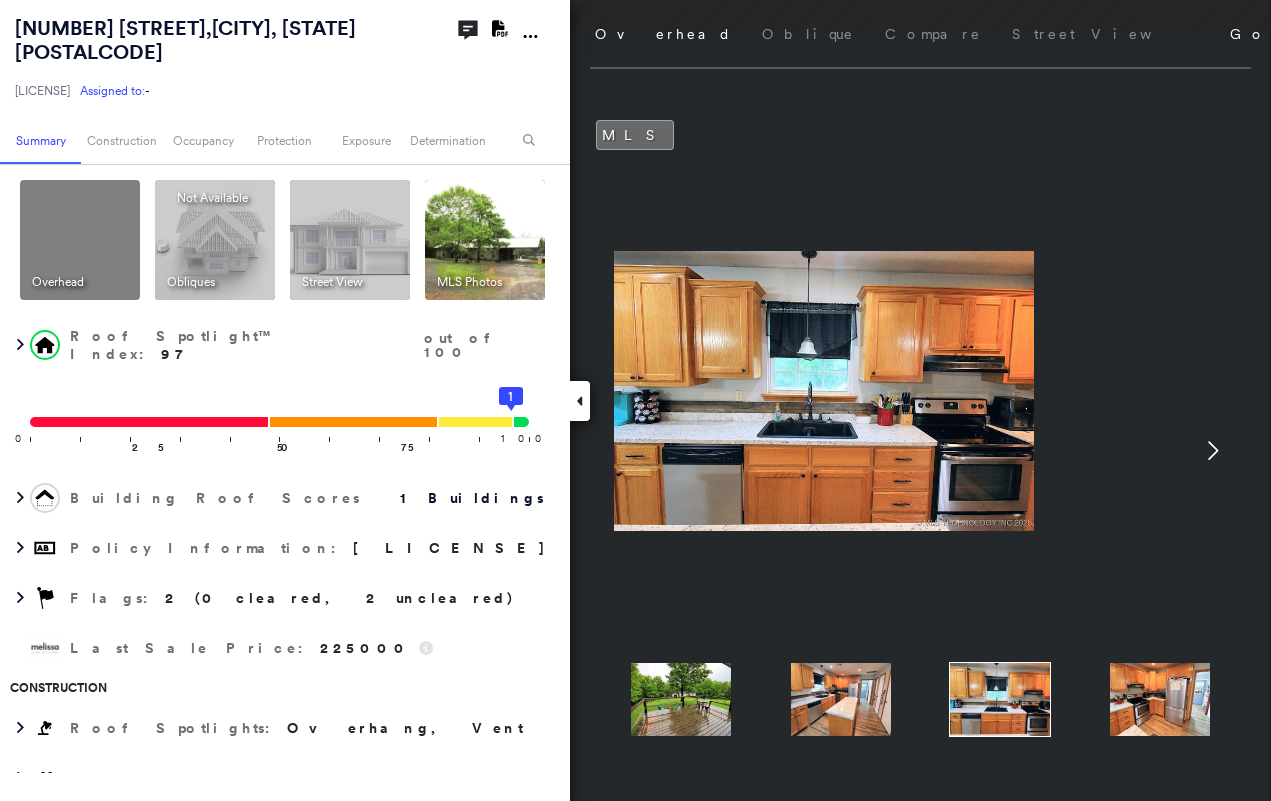click 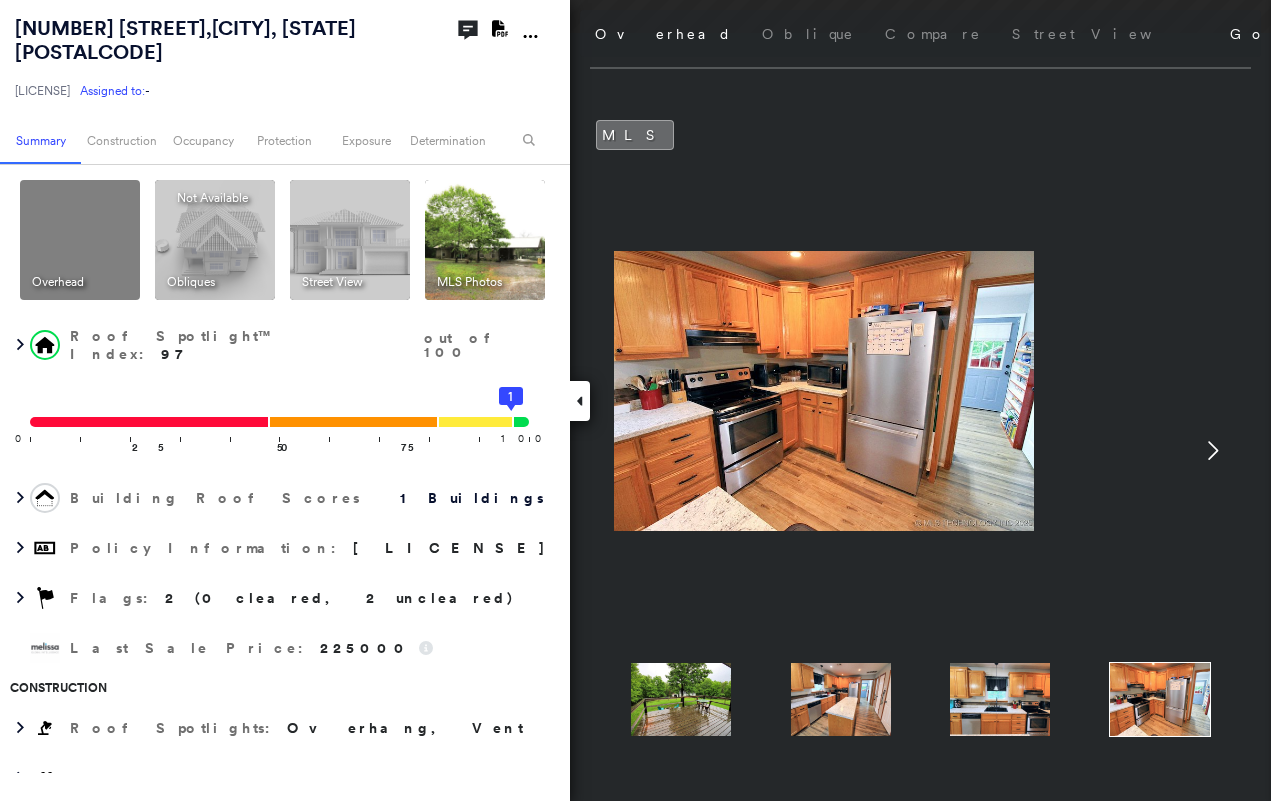 click 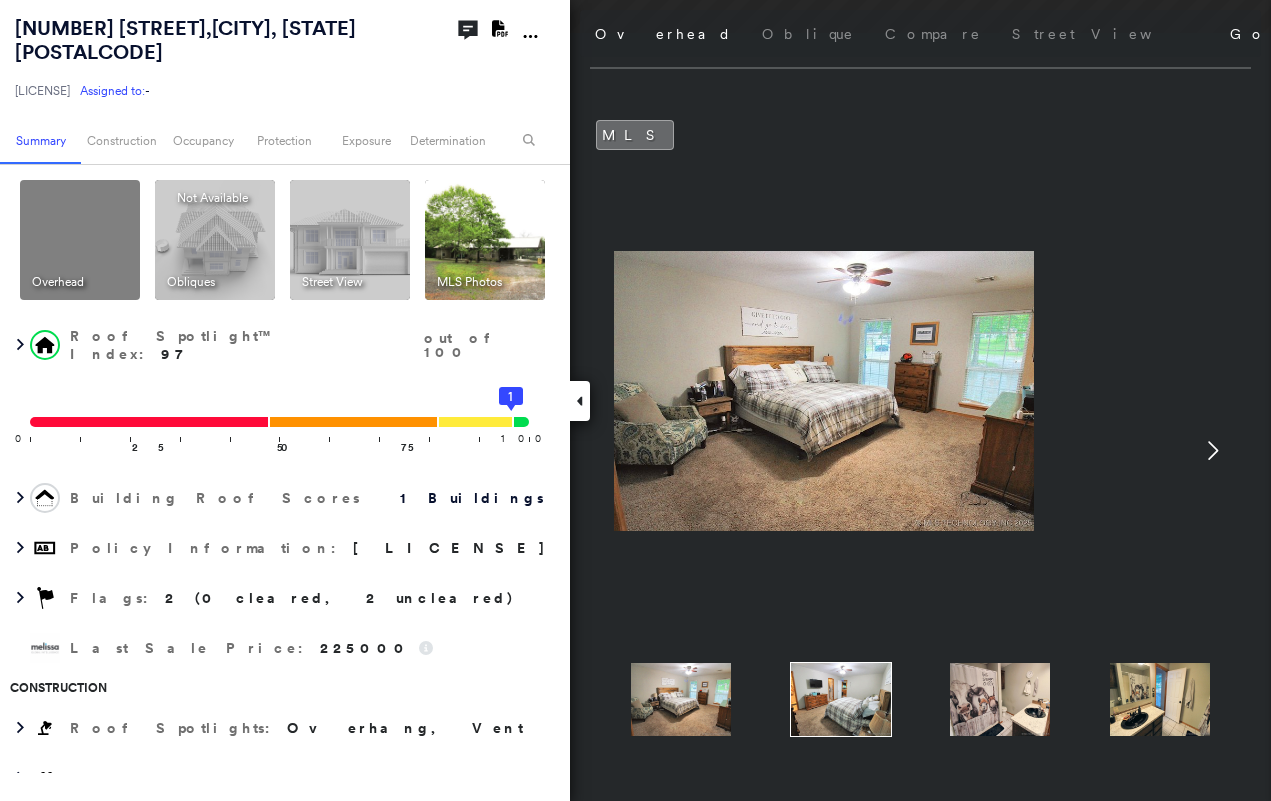 click 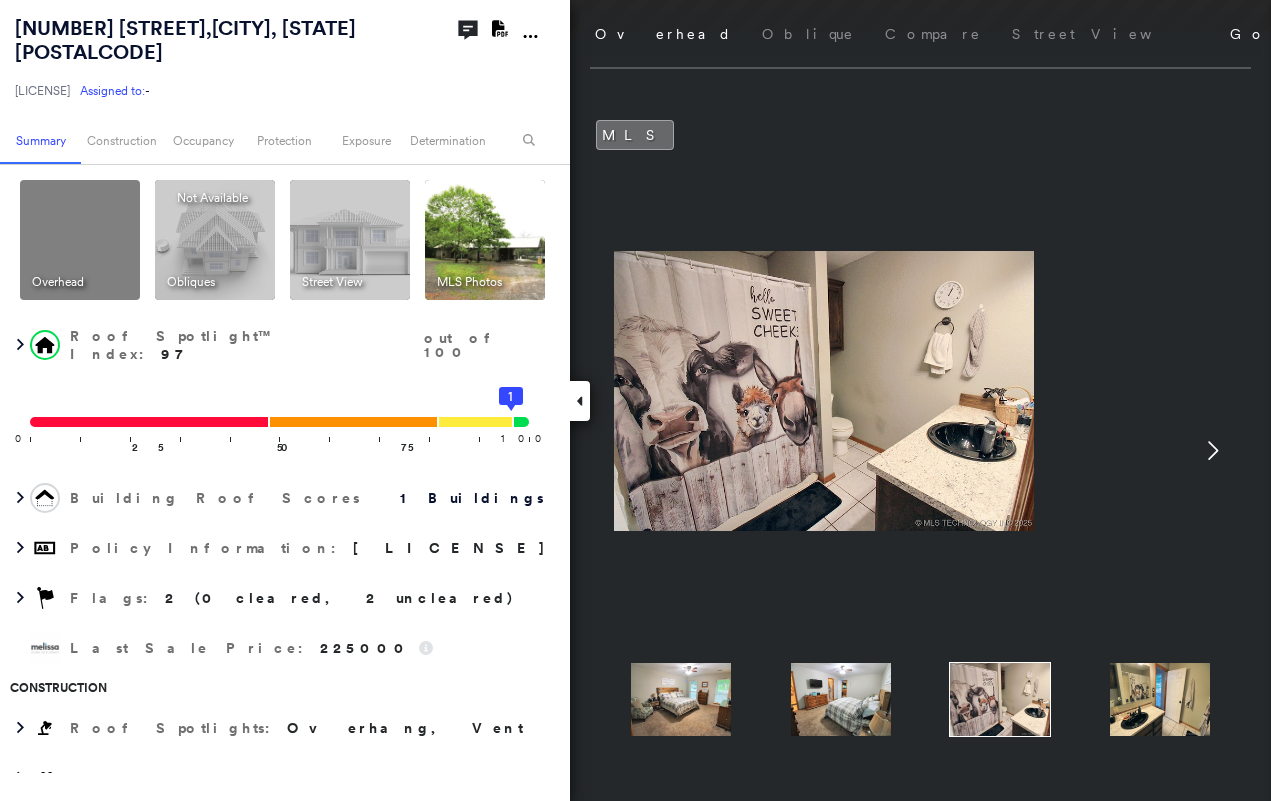 click 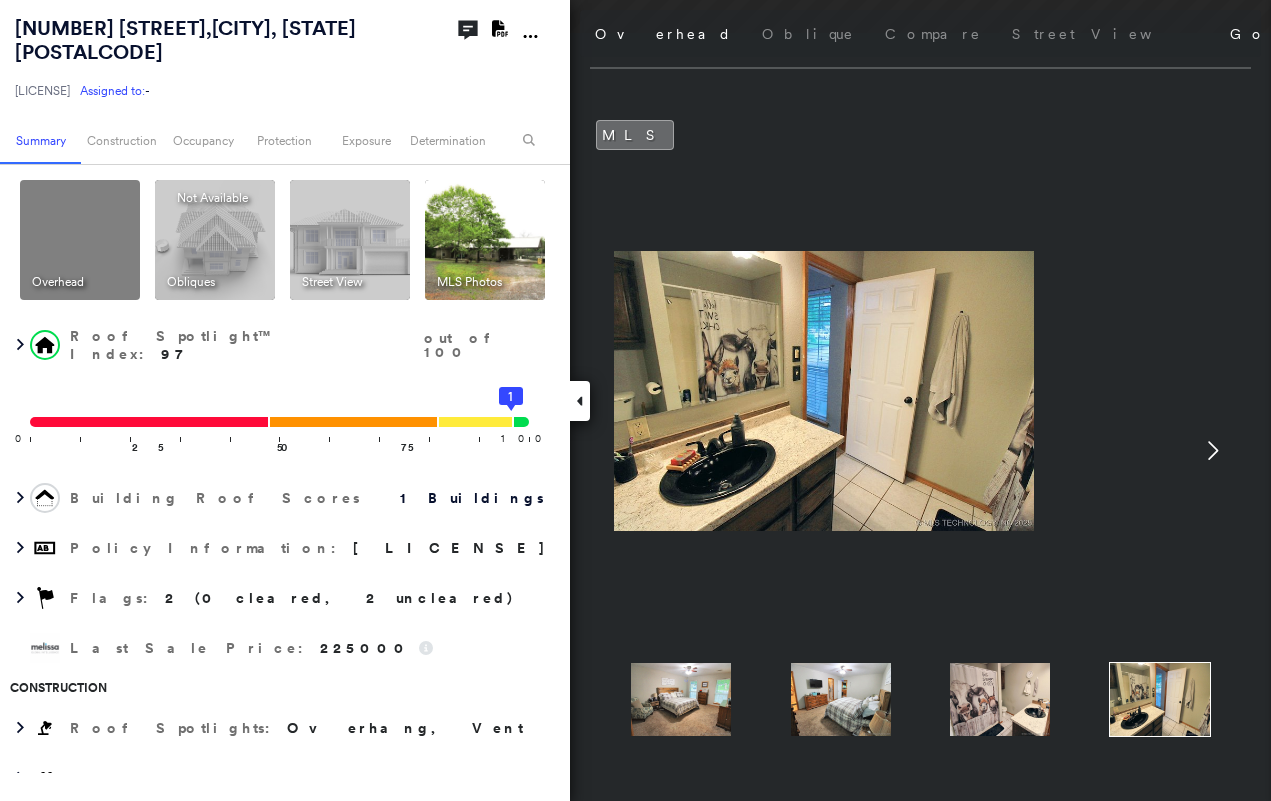 click 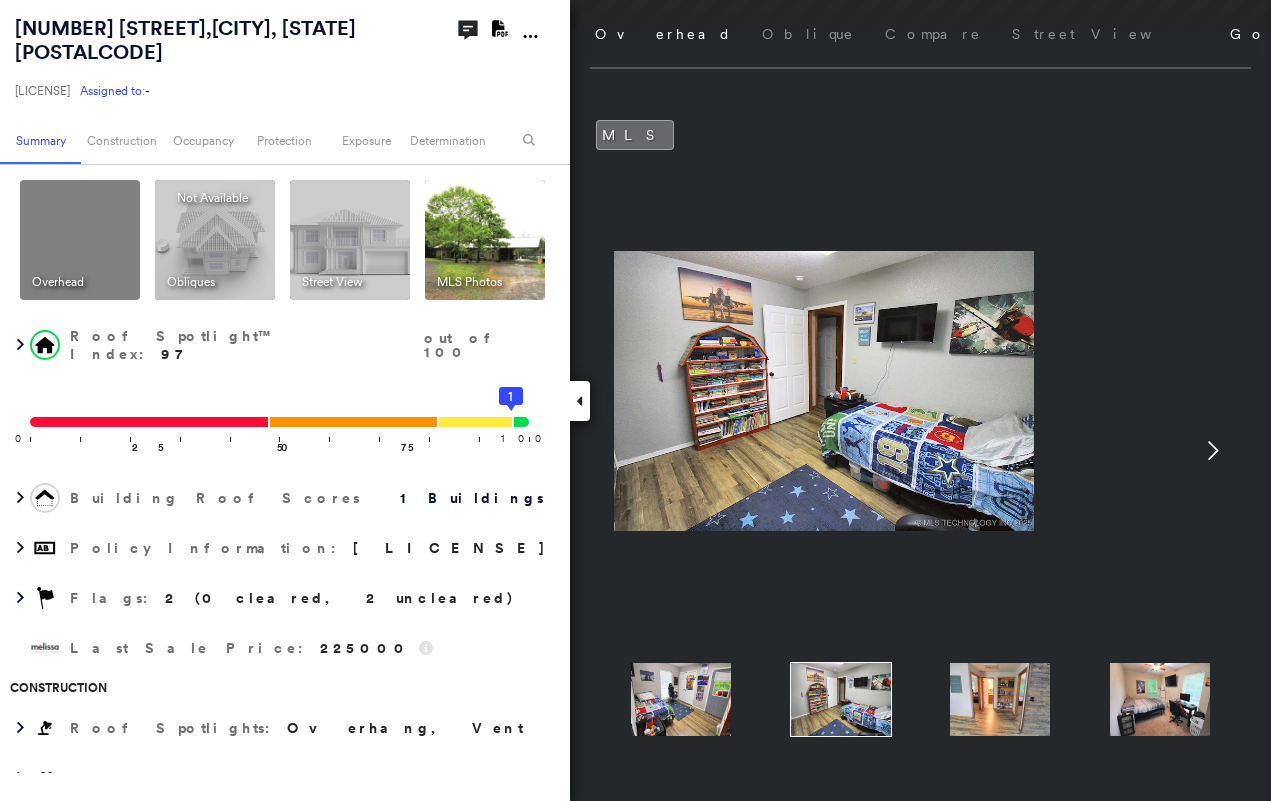 click 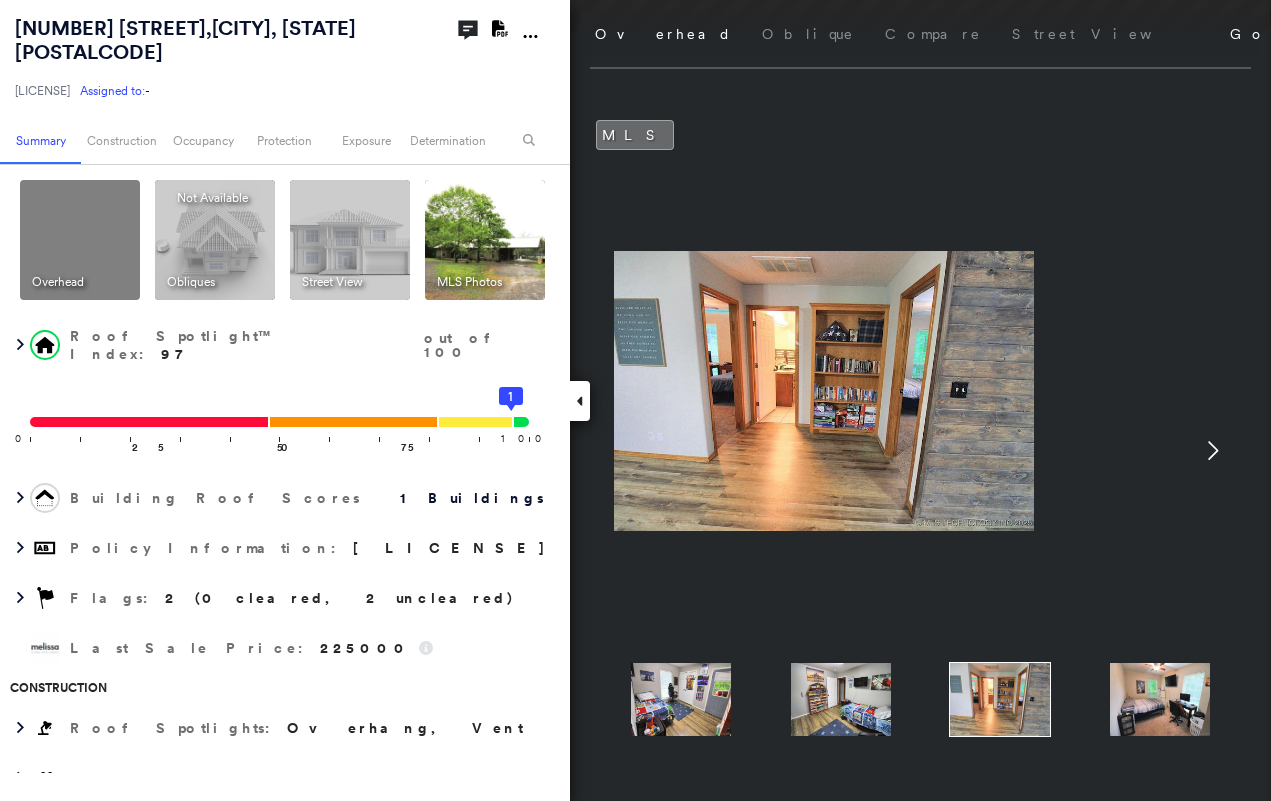 click 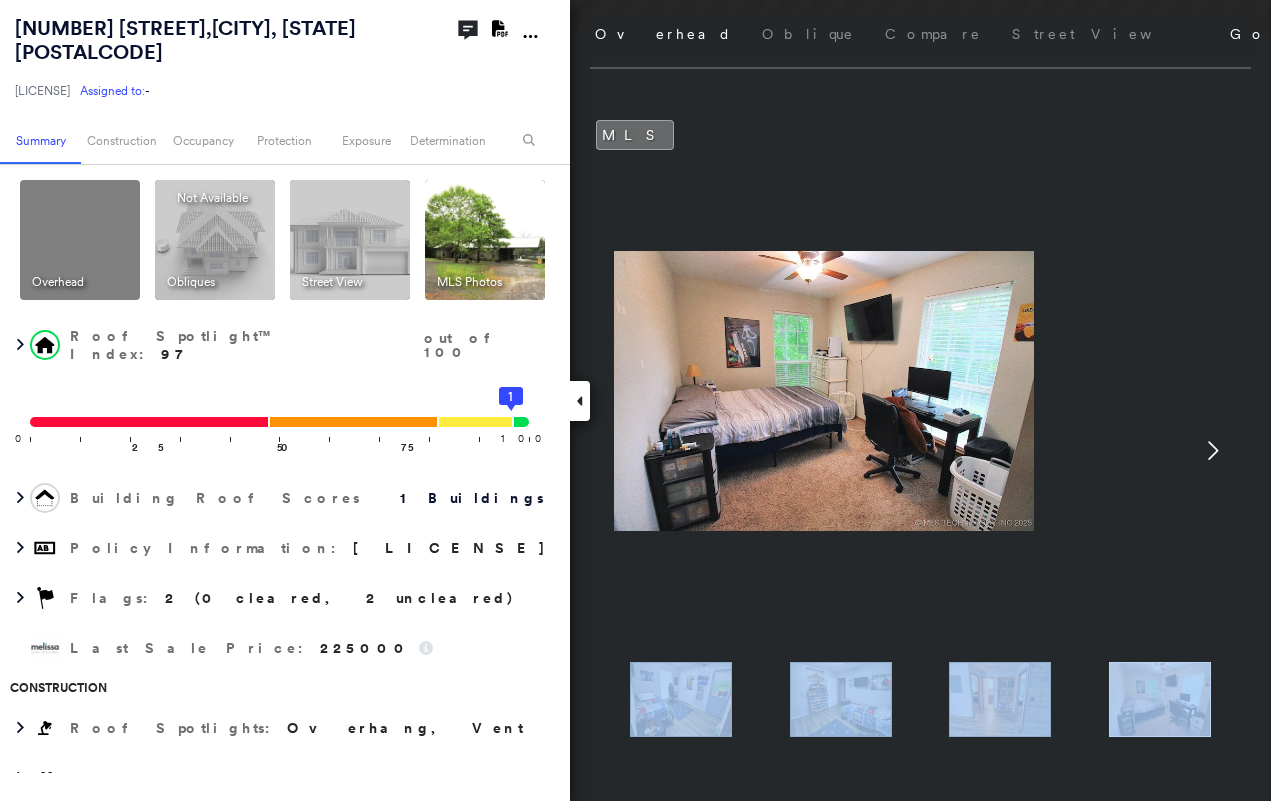 click 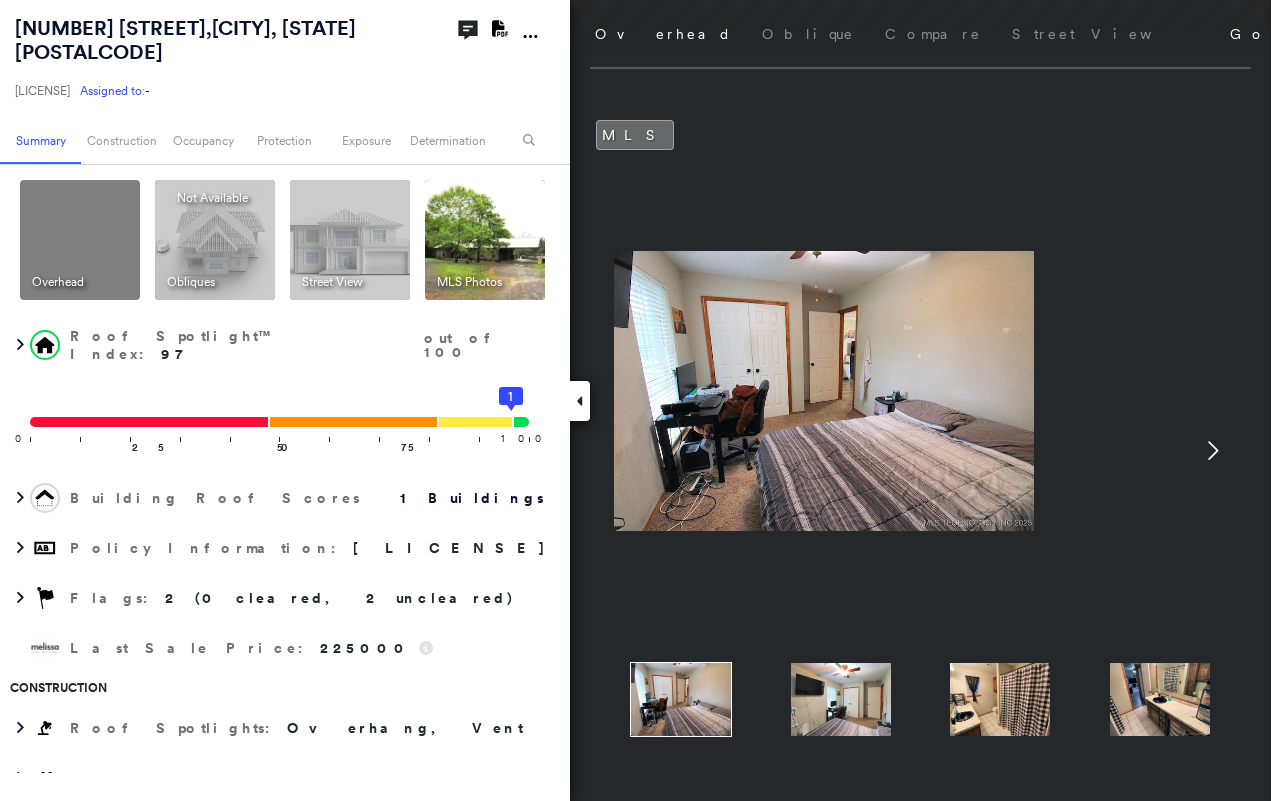 click 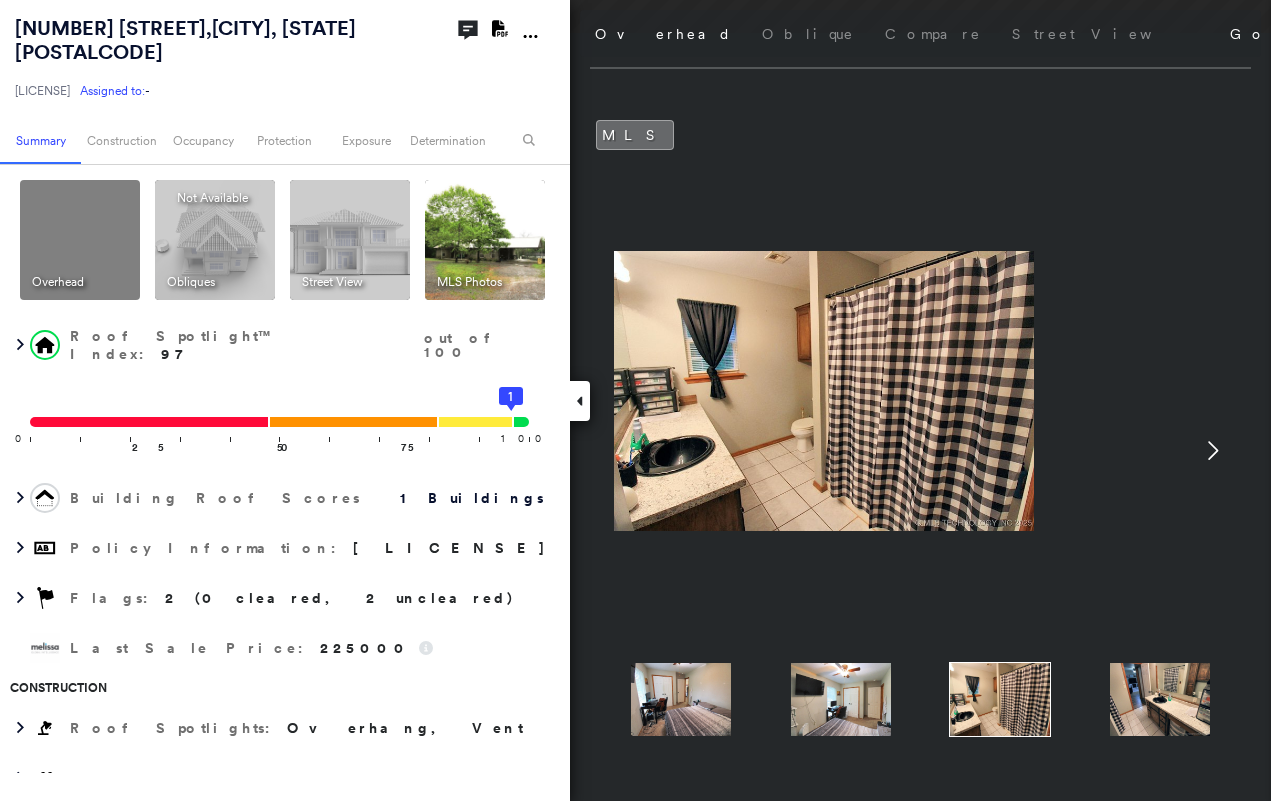 click 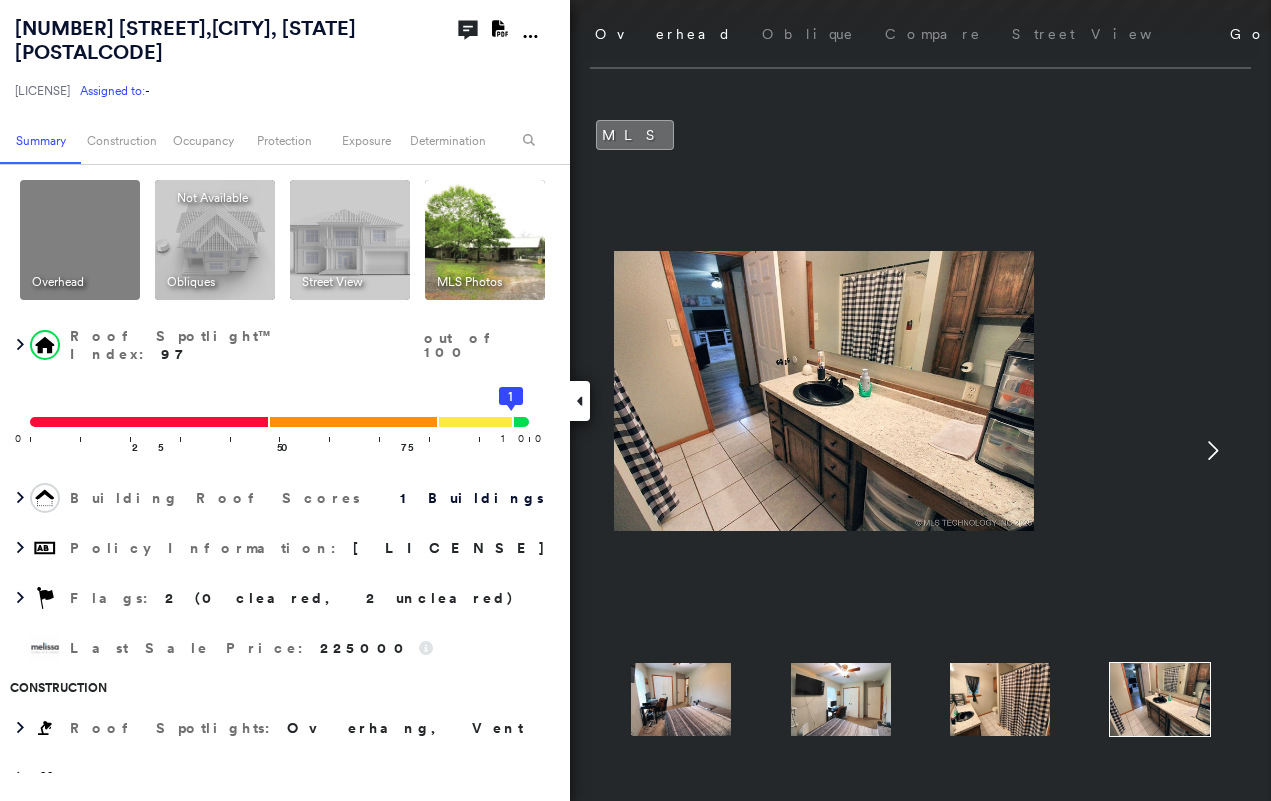 click 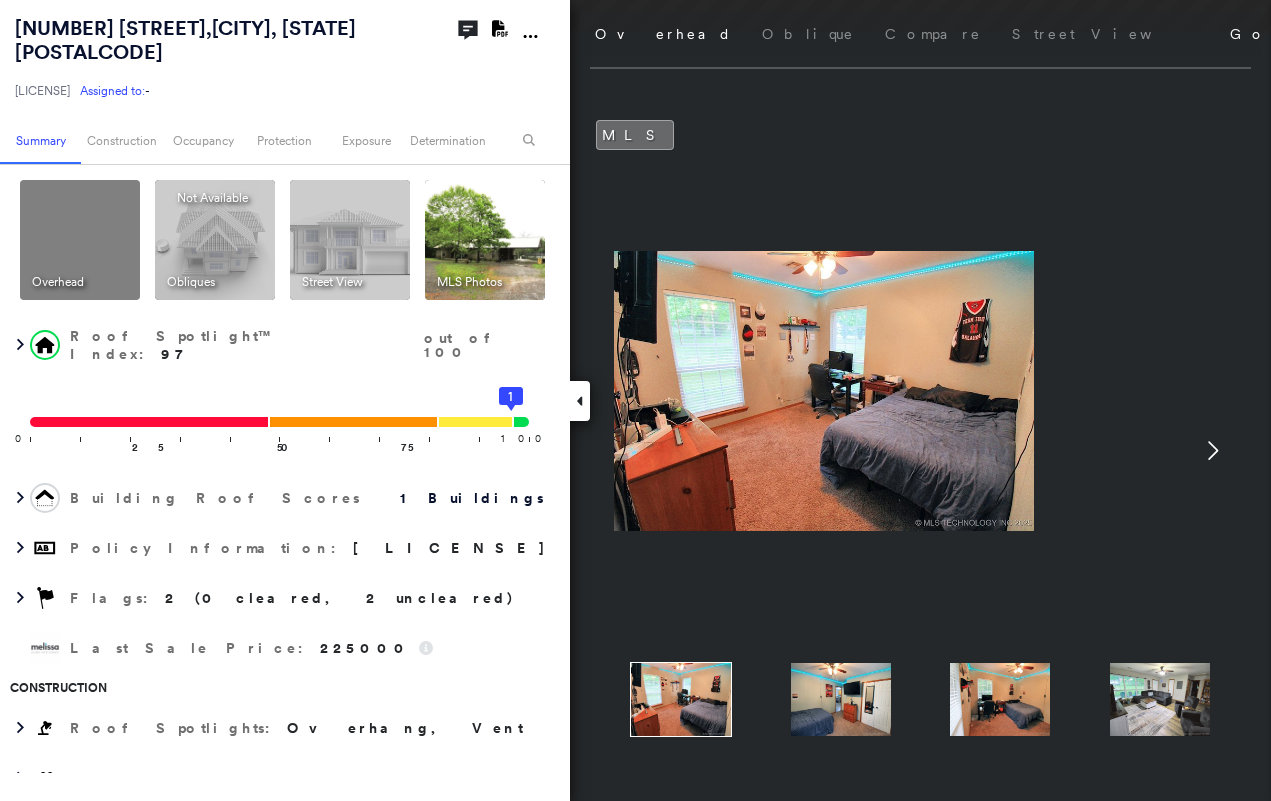 click 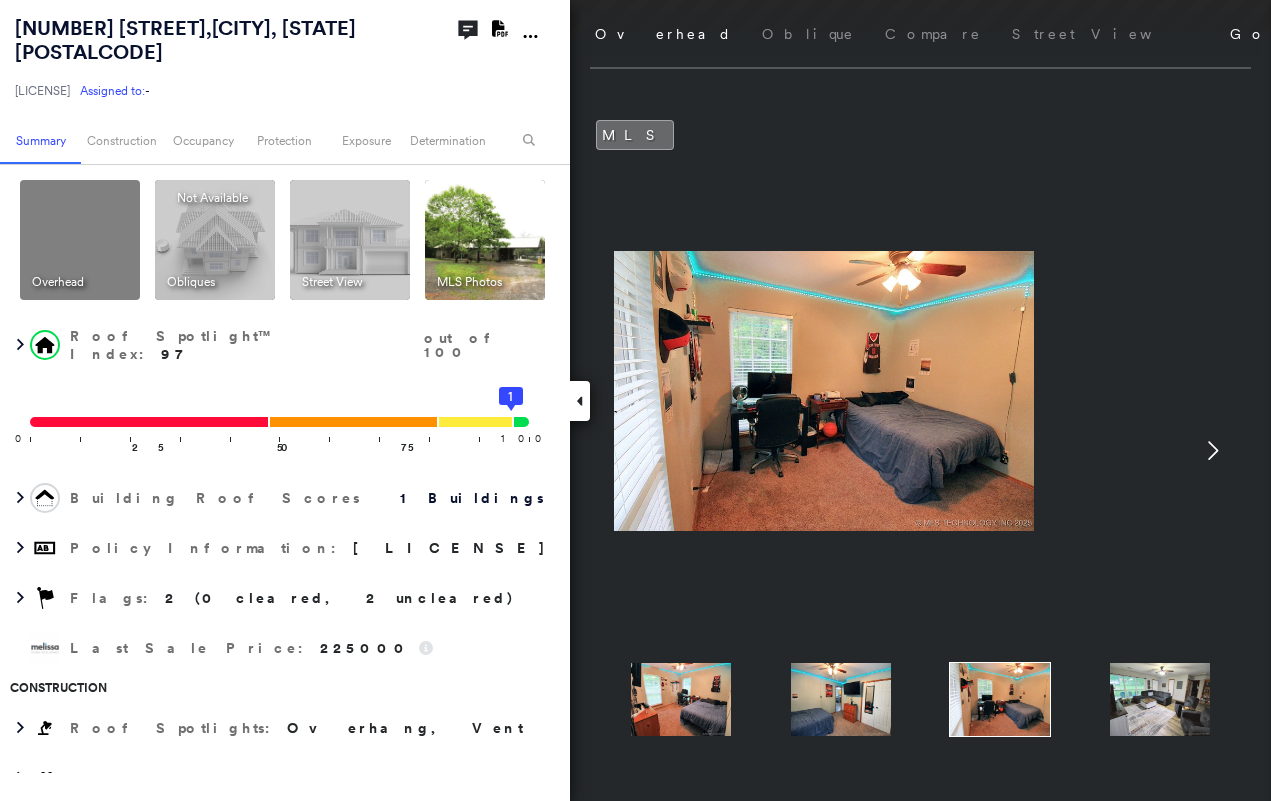 click 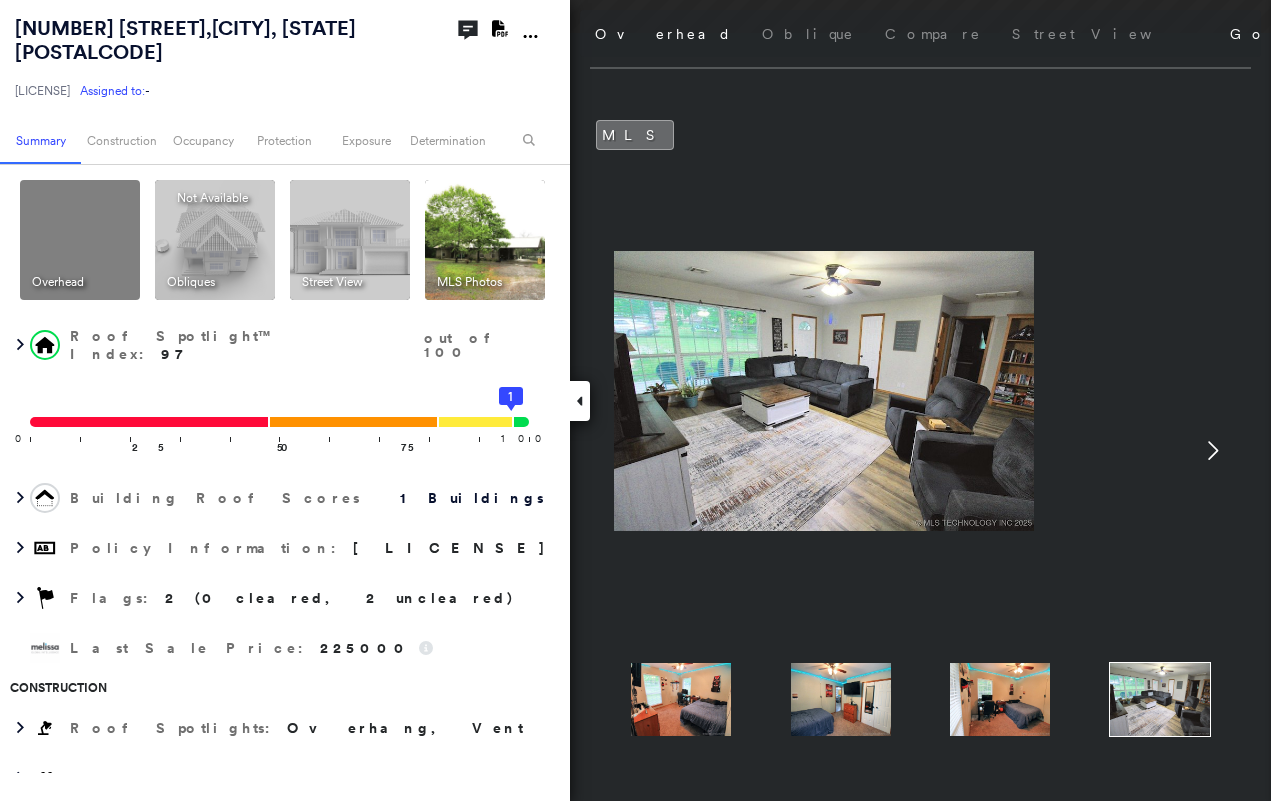 click 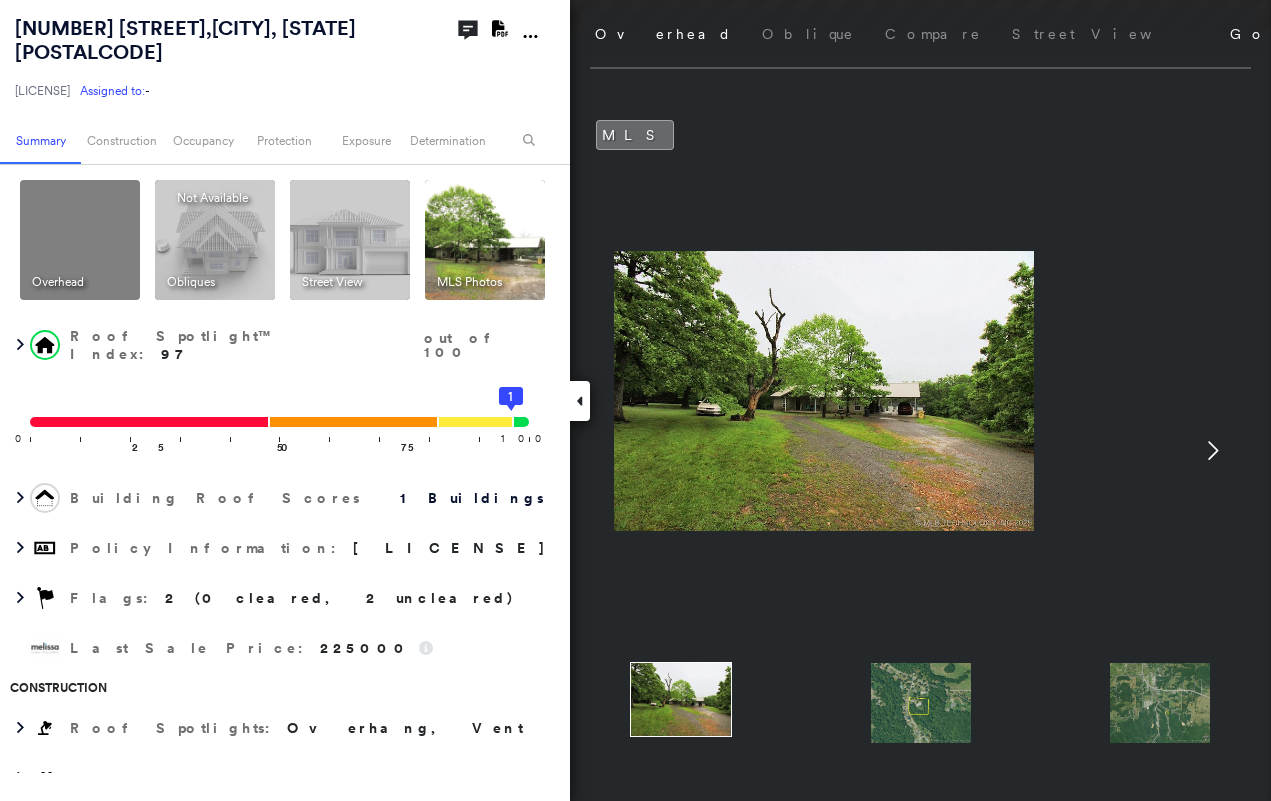 click 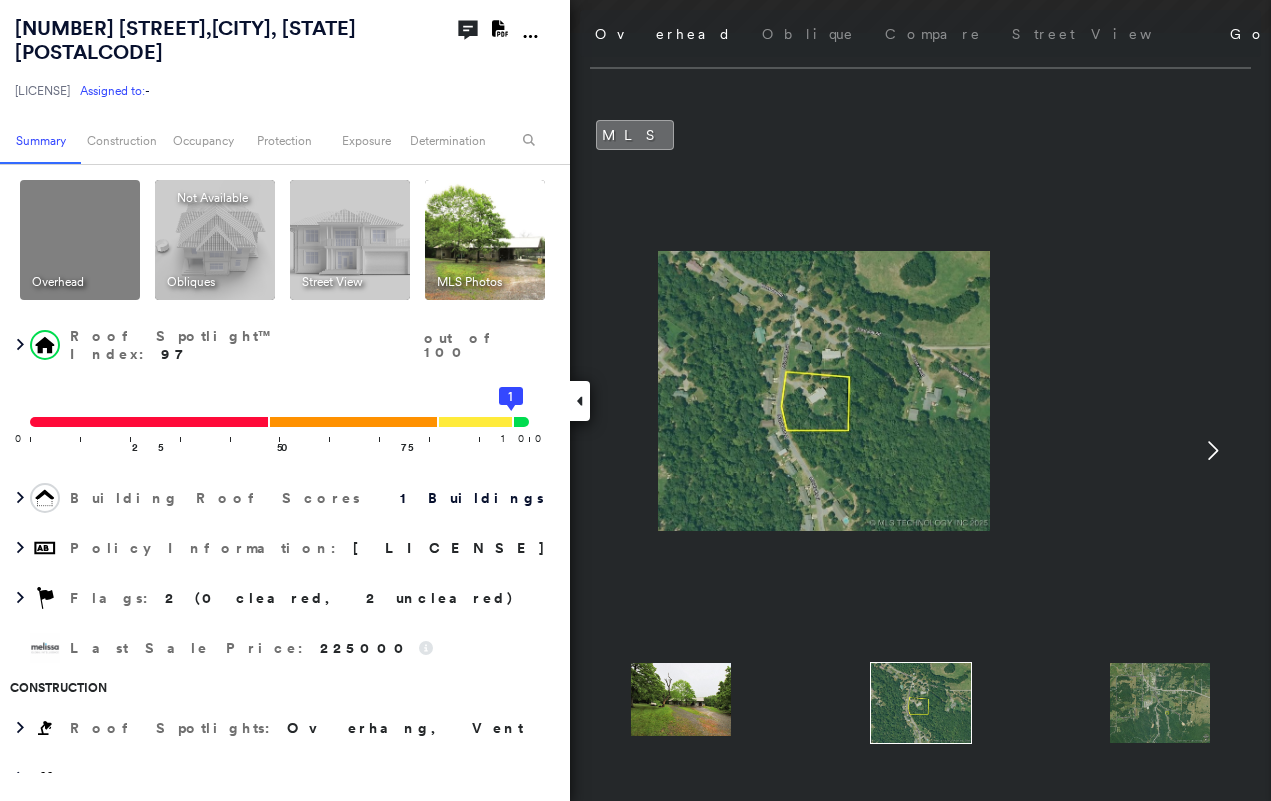 click 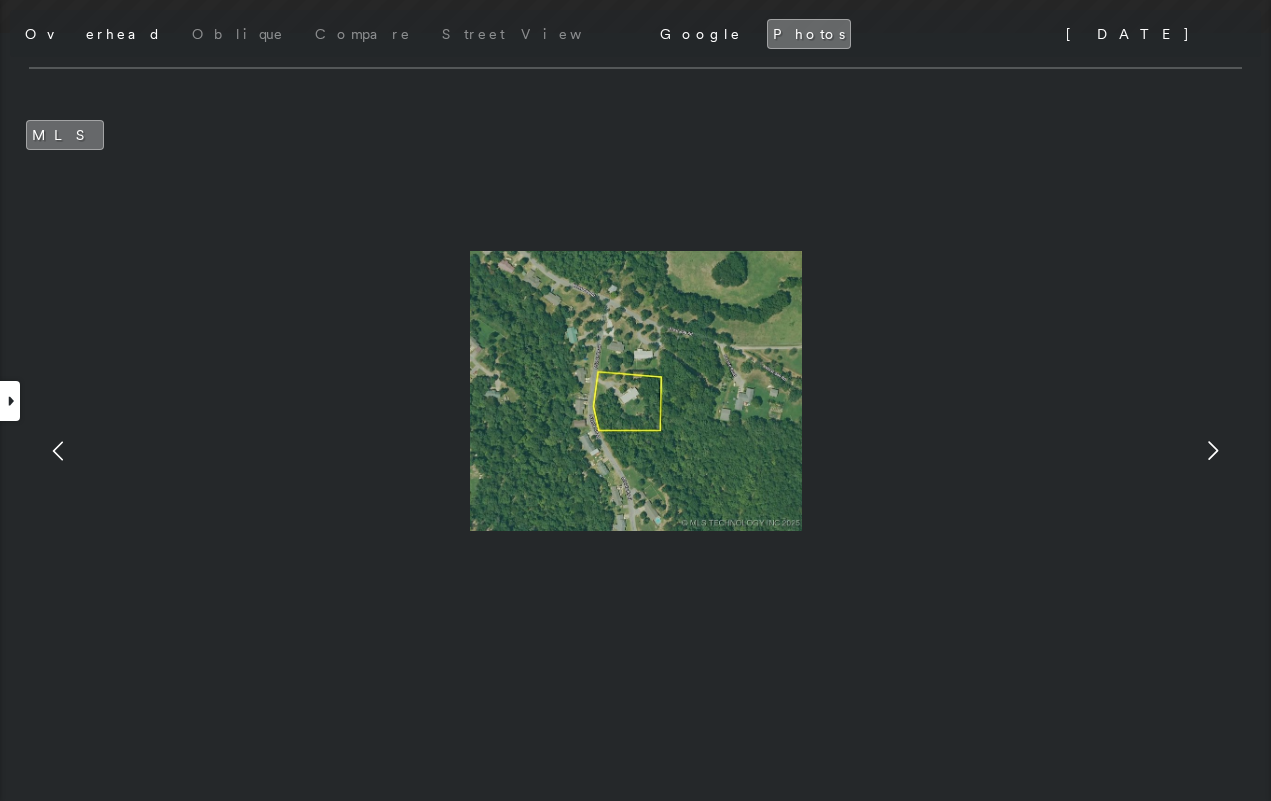 click 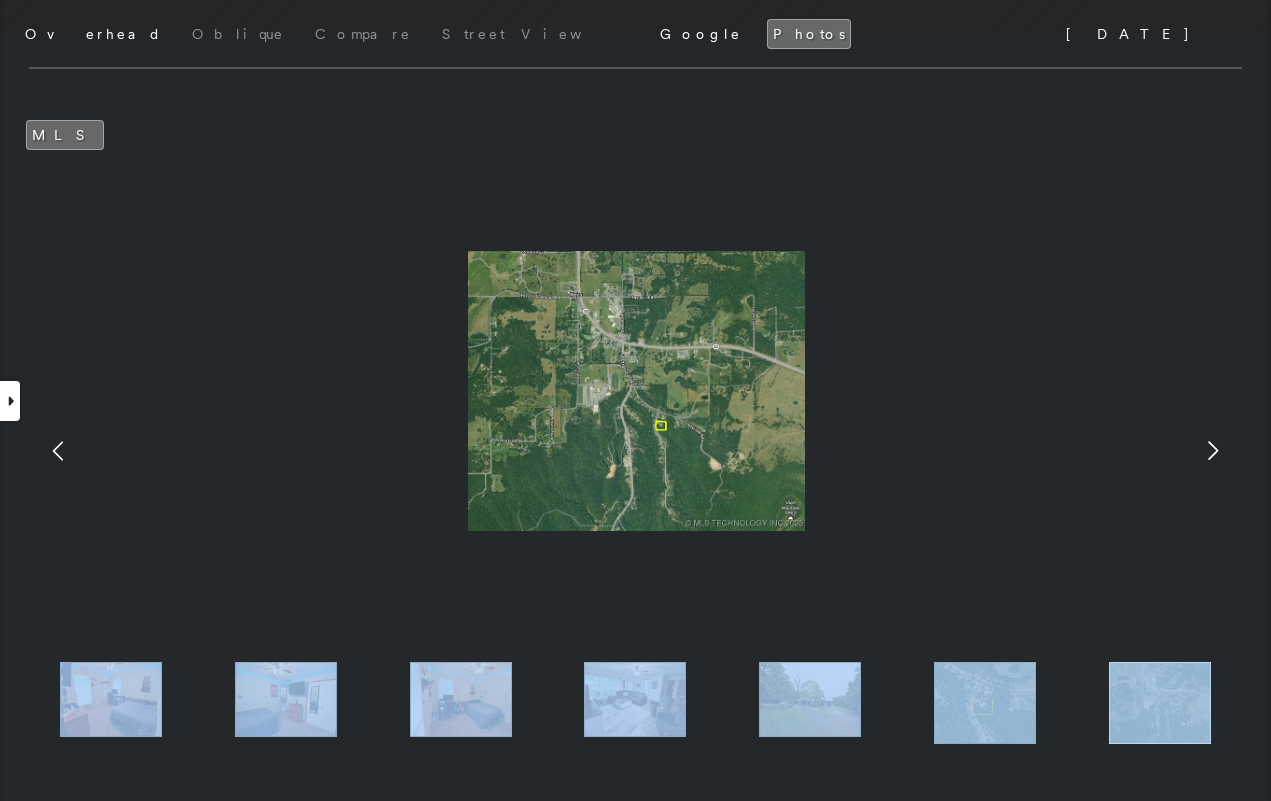 click 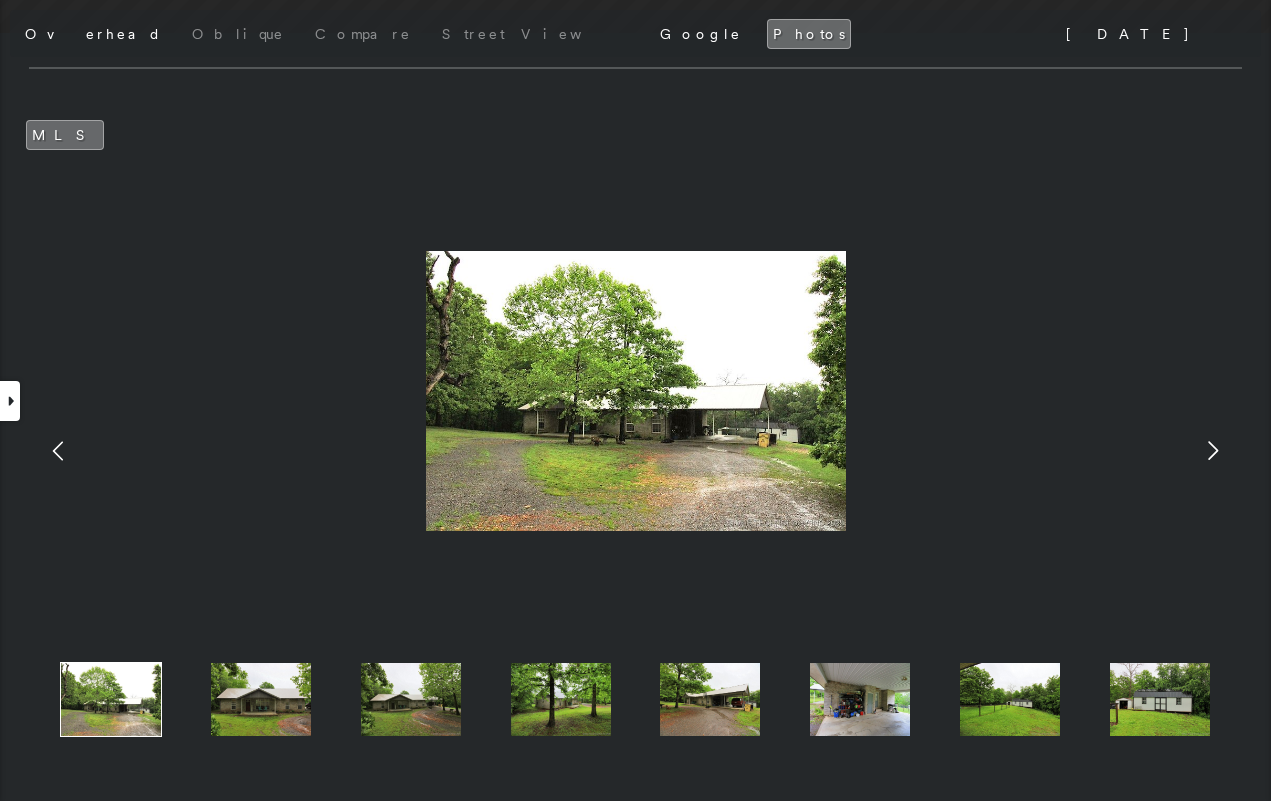 click 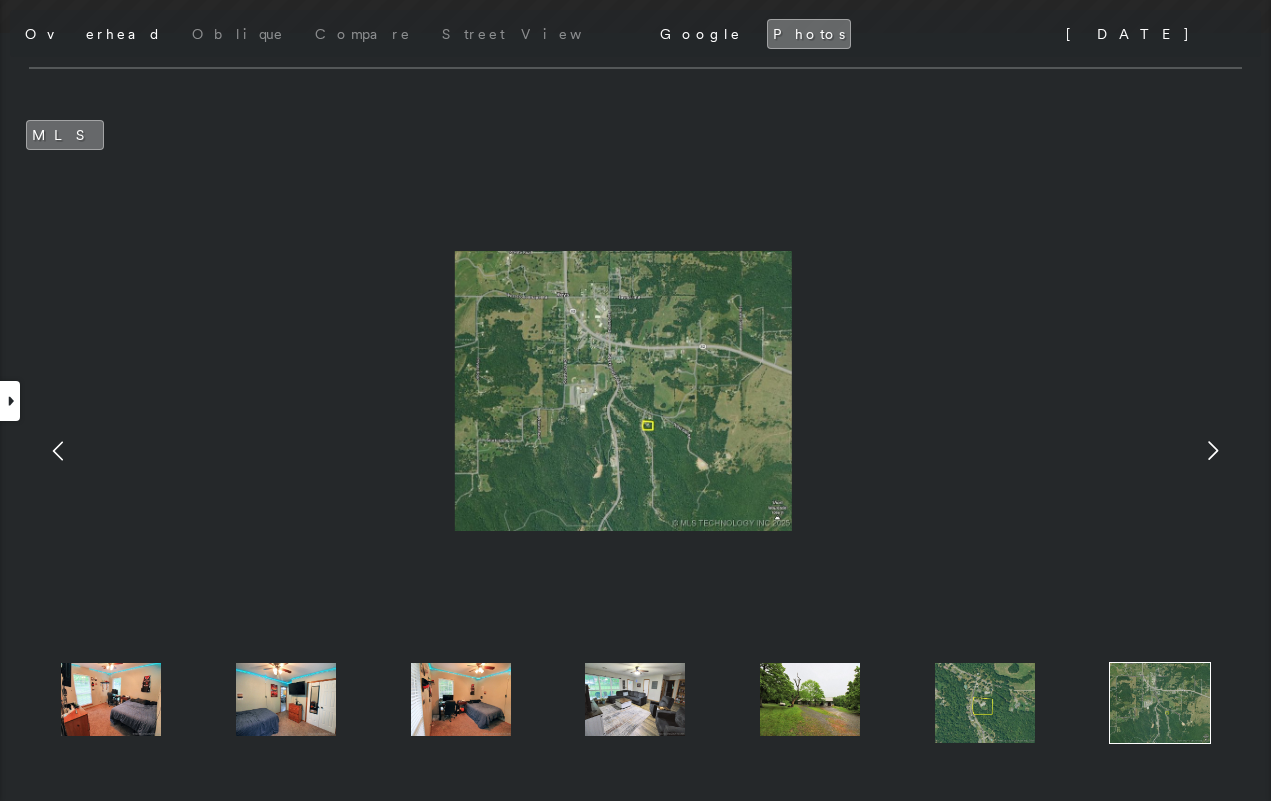 click 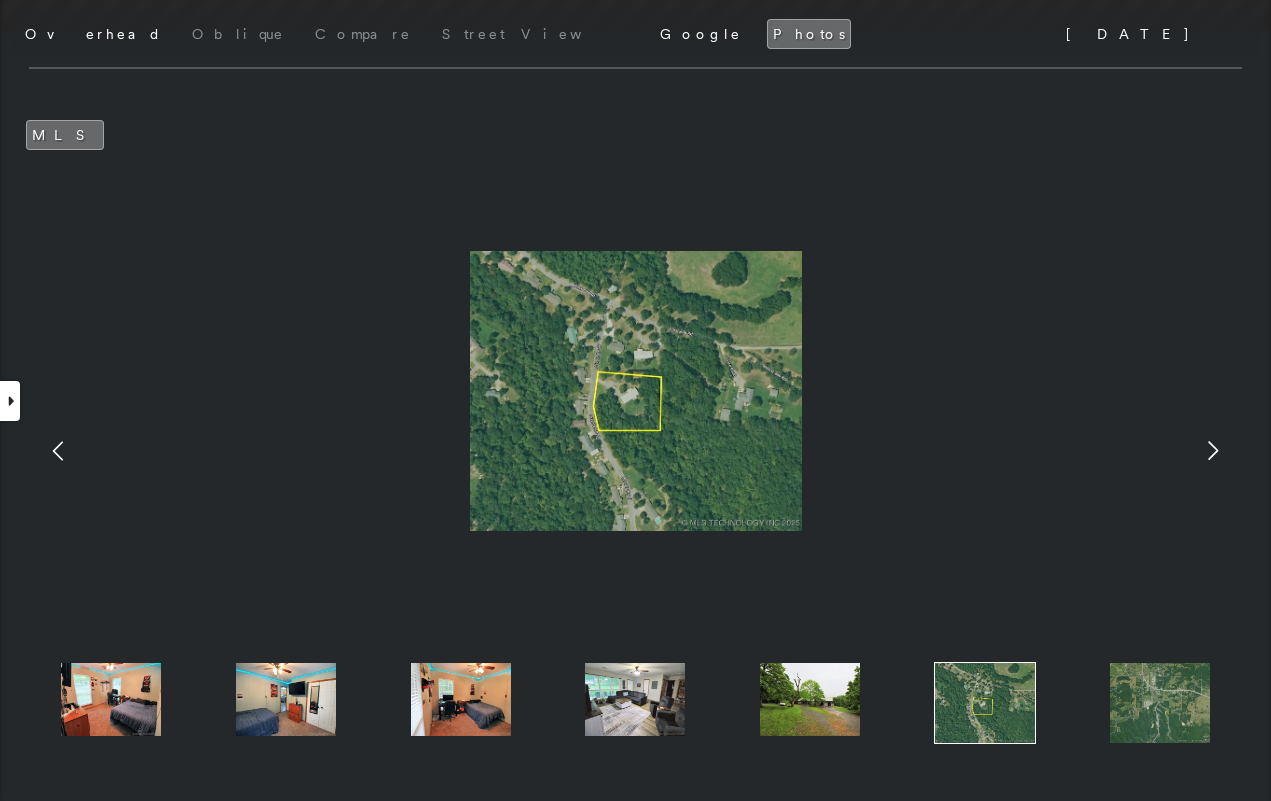 click 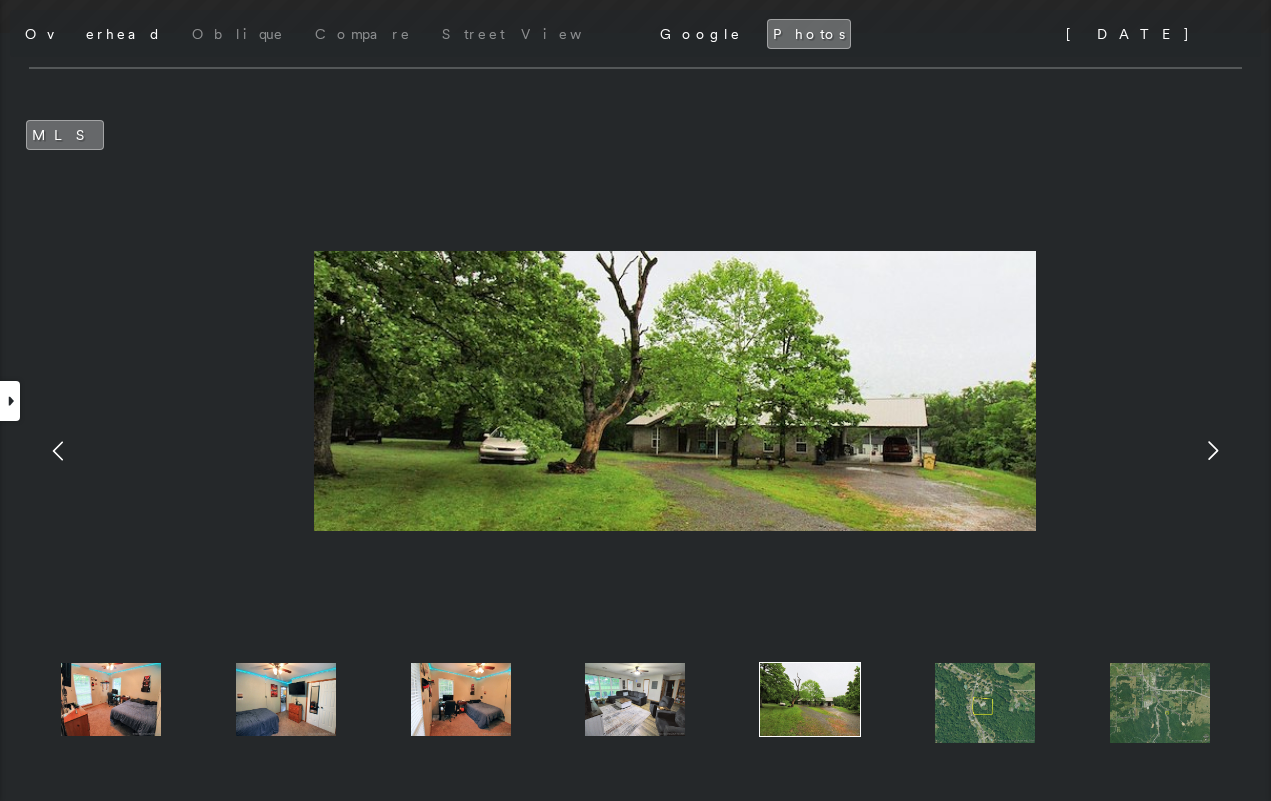 drag, startPoint x: 798, startPoint y: 386, endPoint x: 791, endPoint y: 438, distance: 52.46904 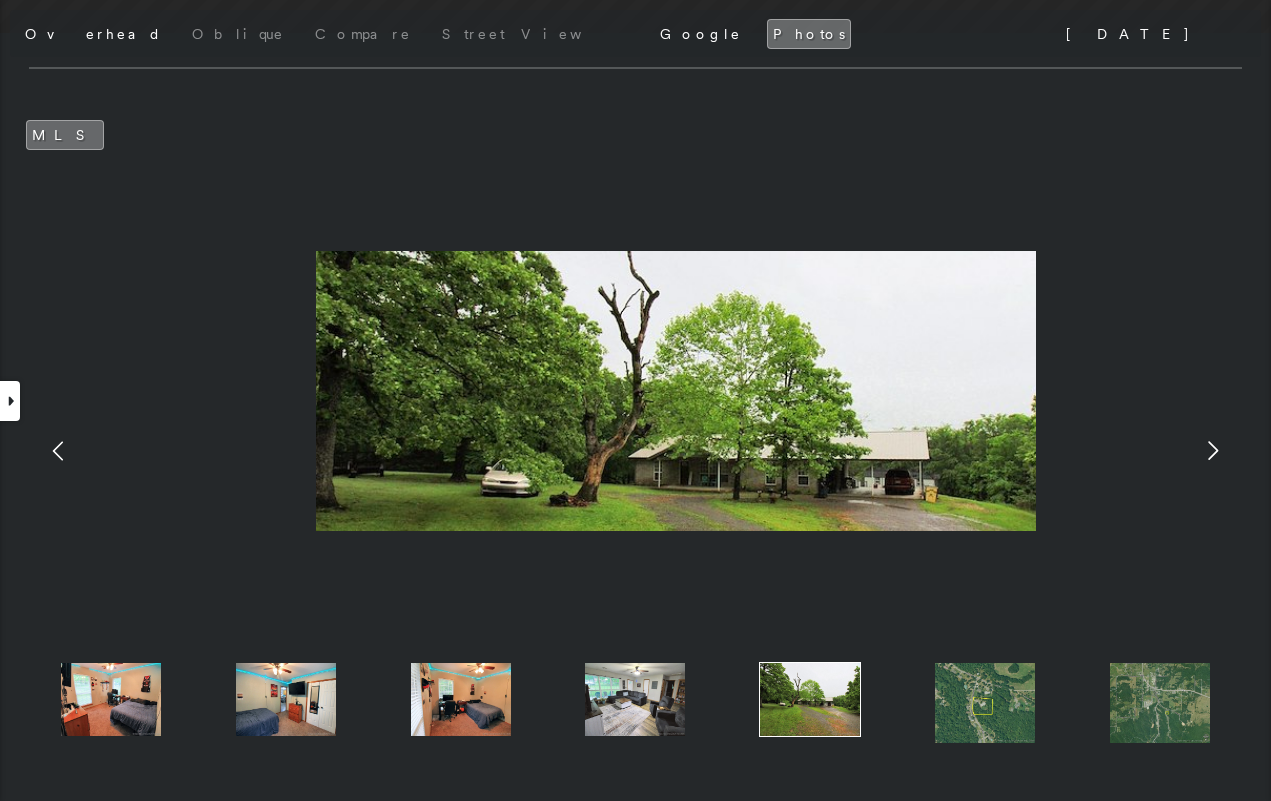 drag, startPoint x: 791, startPoint y: 438, endPoint x: 793, endPoint y: 463, distance: 25.079872 